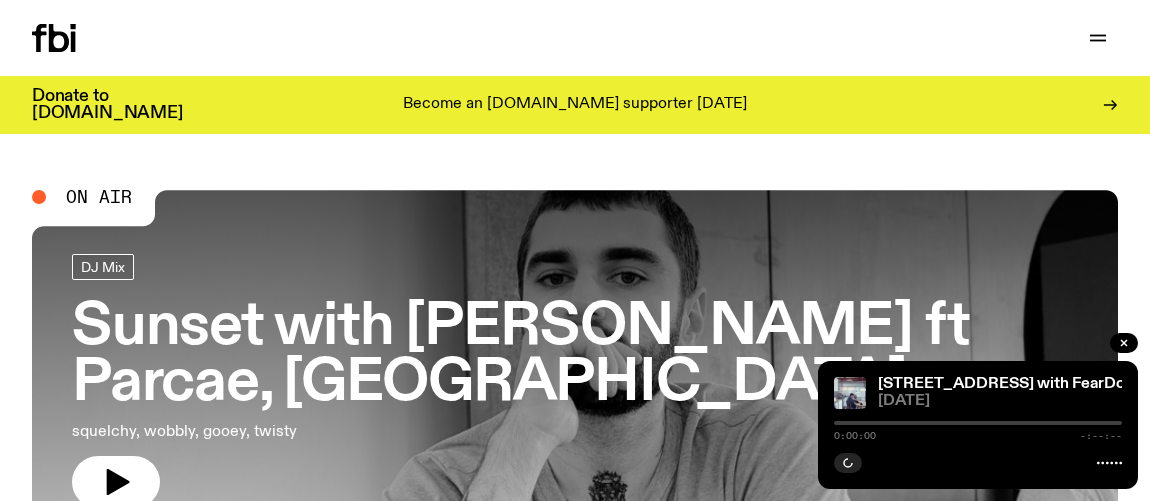 scroll, scrollTop: 0, scrollLeft: 0, axis: both 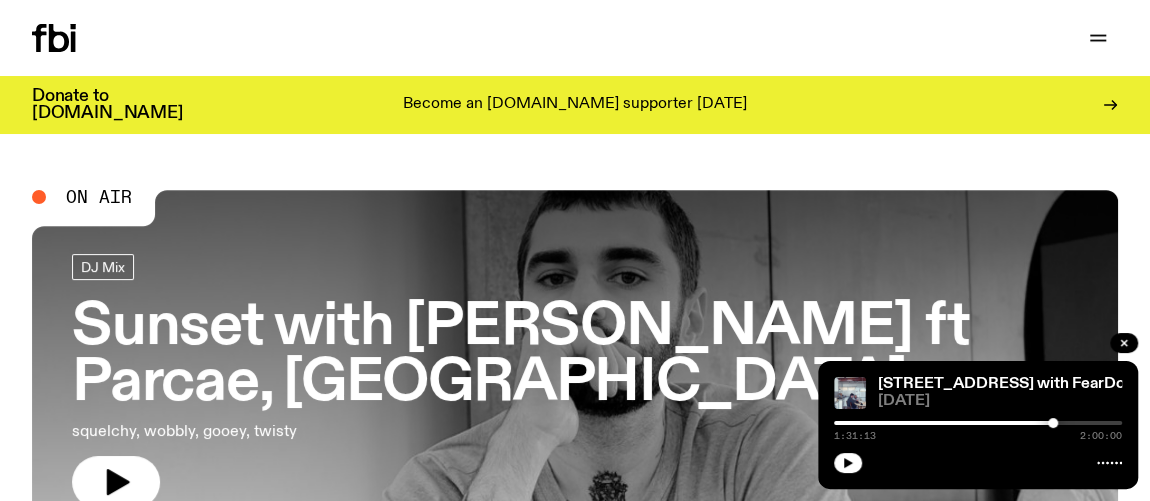 click on "Support Us" at bounding box center (850, 38) 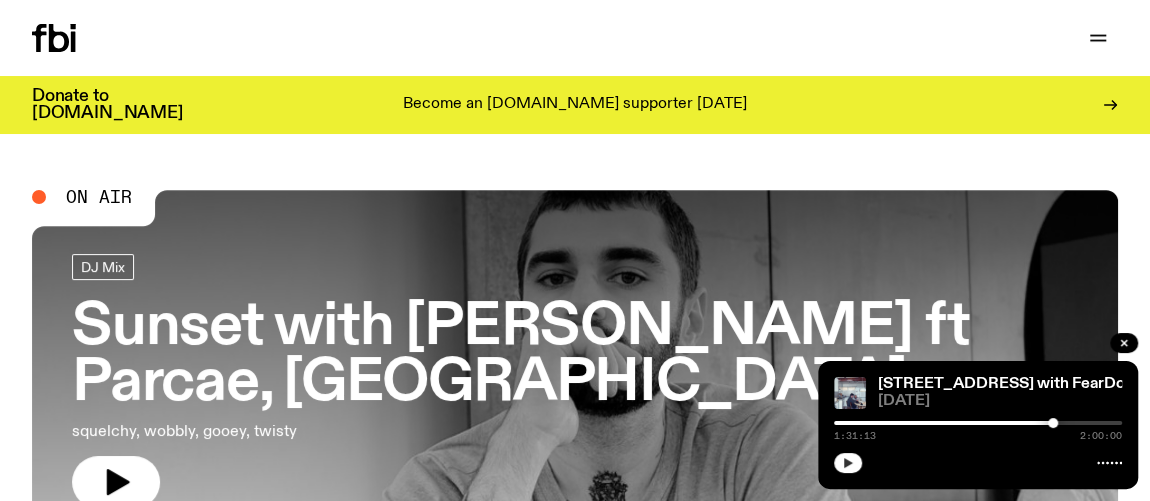 click 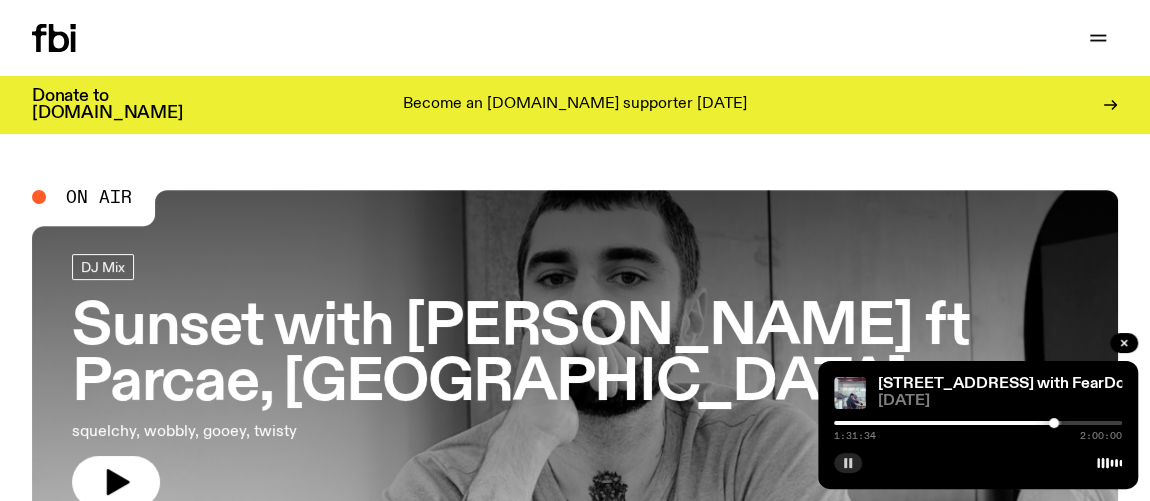 click on "On Air DJ Mix Sunset with Tangela ft Parcae, Swisherman squelchy, wobbly, gooey, twisty Up Next The Bridge with Kez 8:00pm - 9:00pm  Up Next The Bridge with Kez 8:00pm - 9:00pm  Featured episodes On Rotation Post-Rock Jazz +1 Arvos with Bri Kennedy ✩ Interview: Moin 07.07.25 Specialist 704 W HIGH ST with FearDorian 06.07.25 On Rotation Lunch with Louisa Christie / Grasps & Marcus Whale Interview 09.07.25 Talk Race Matters / Holding Breath 06.07.25 Specialist Hip Hop & Rap Sunset with nazty gurl ft. fernando guest mix (BKR) 02.07.25 Specialist 704 W HIGH ST with dedede 29.06.25 On Rotation Indie Folk +2 Mornings with Sam Lane - Julia Jacklin Interview! 27.06.25 On Rotation Dub Electronic +1 The Live Feed / Keanu Nelson 01.06.25 View More Indie Tech House Electro Shuffle See all genres Latest articles Independent Artist of the Week Ashkan Shafiei 10.07.25 A mythos that draws upon the forbidden and the lost; both a window into an alternate past and a symbol of resistance.  Album of the Week Wet Kiss 04.07.25 ." at bounding box center [575, 2440] 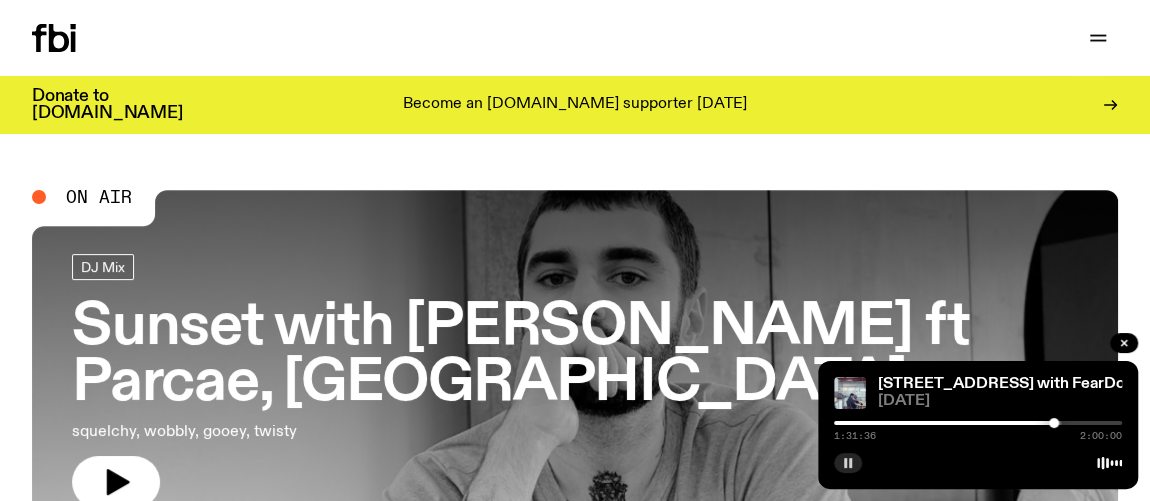 click 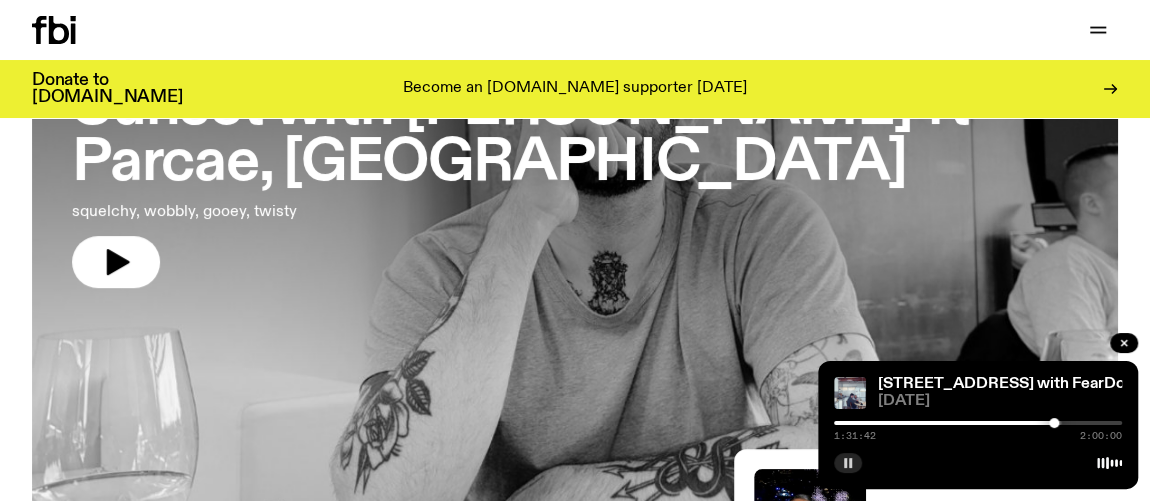 scroll, scrollTop: 196, scrollLeft: 0, axis: vertical 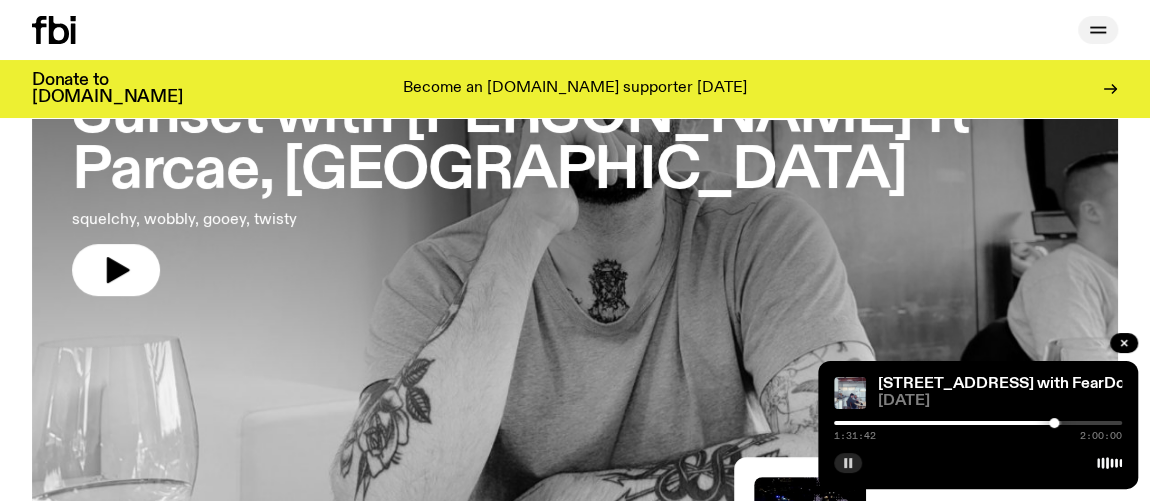 click 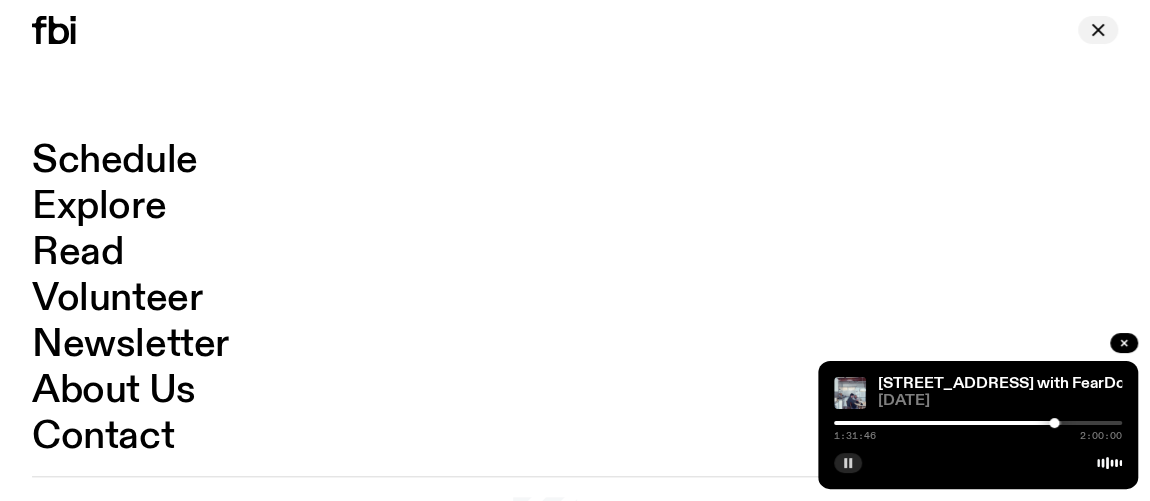 click 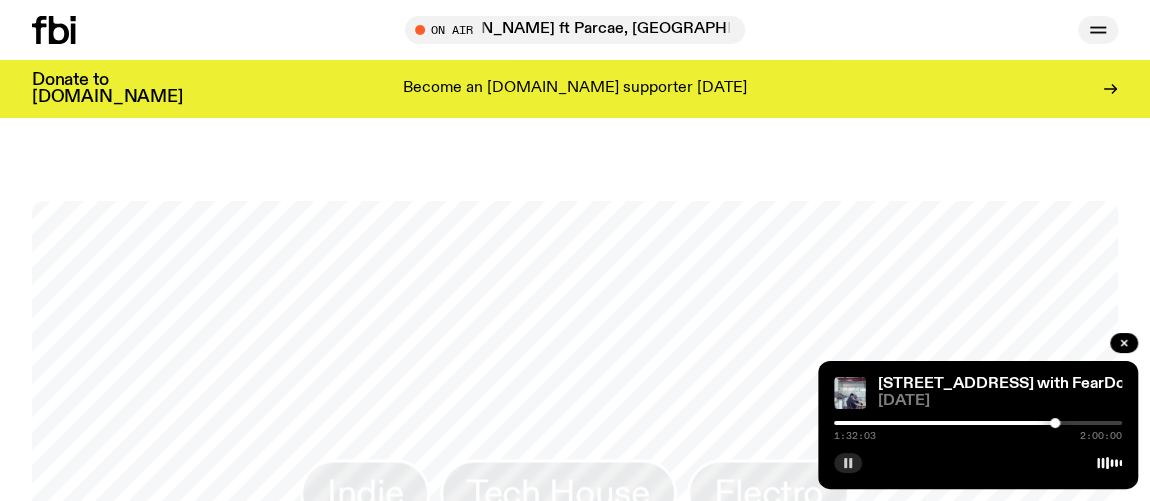 scroll, scrollTop: 1302, scrollLeft: 0, axis: vertical 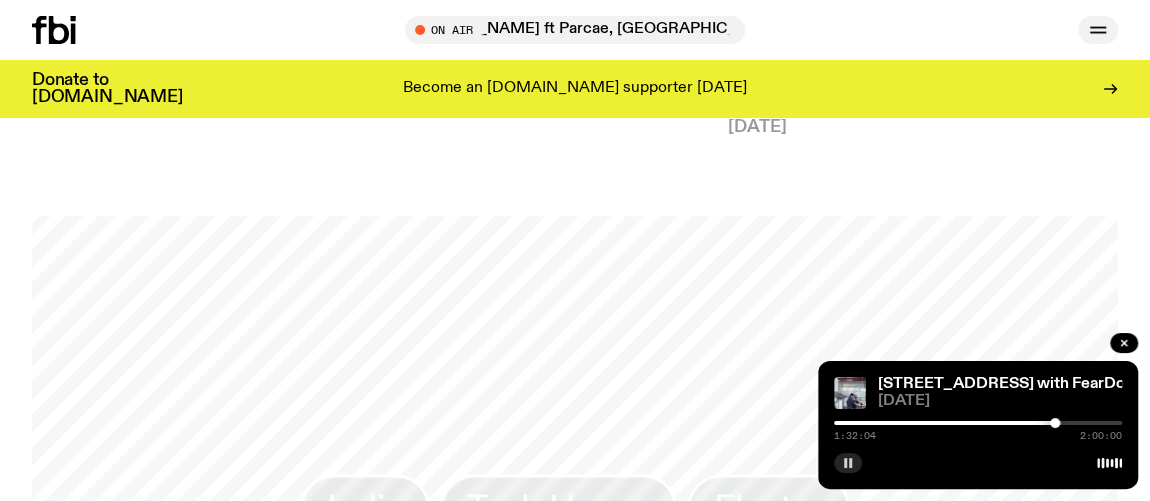 click 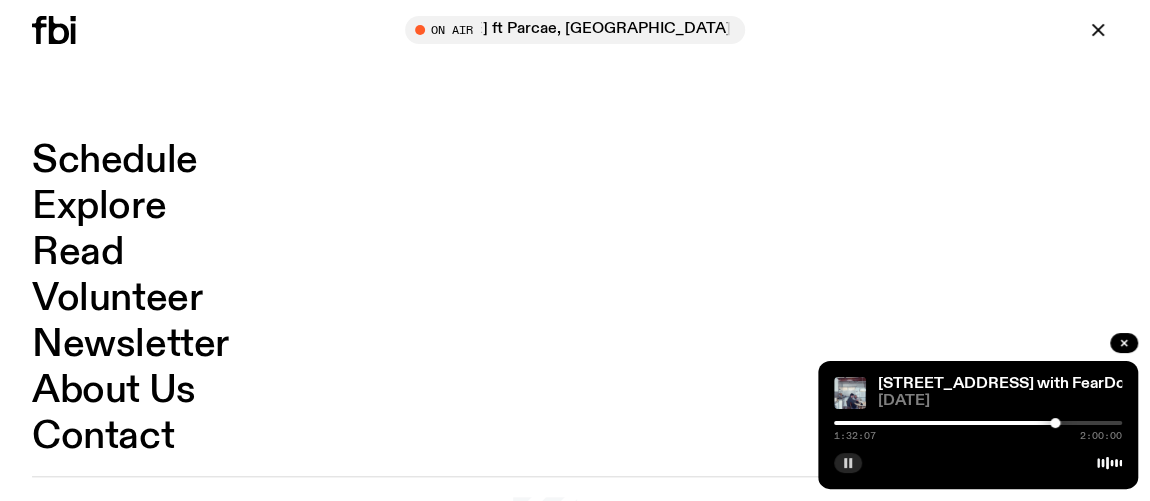 click on "Schedule" at bounding box center (115, 161) 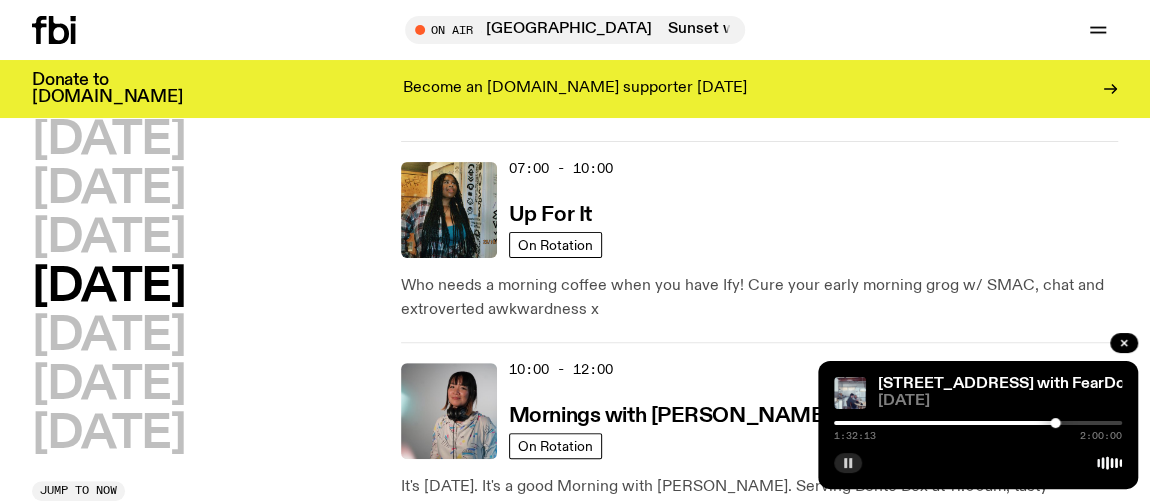 scroll, scrollTop: 0, scrollLeft: 0, axis: both 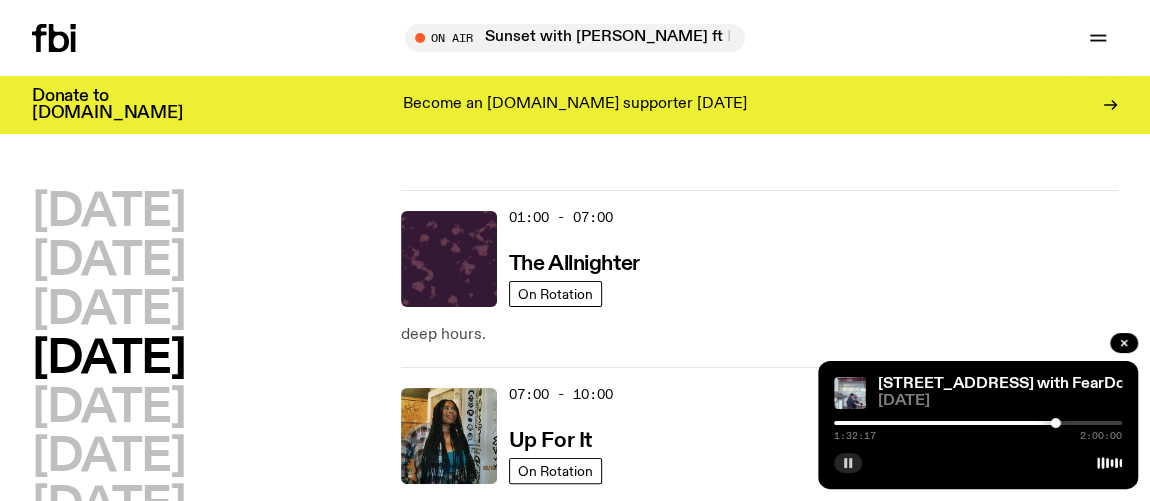 click 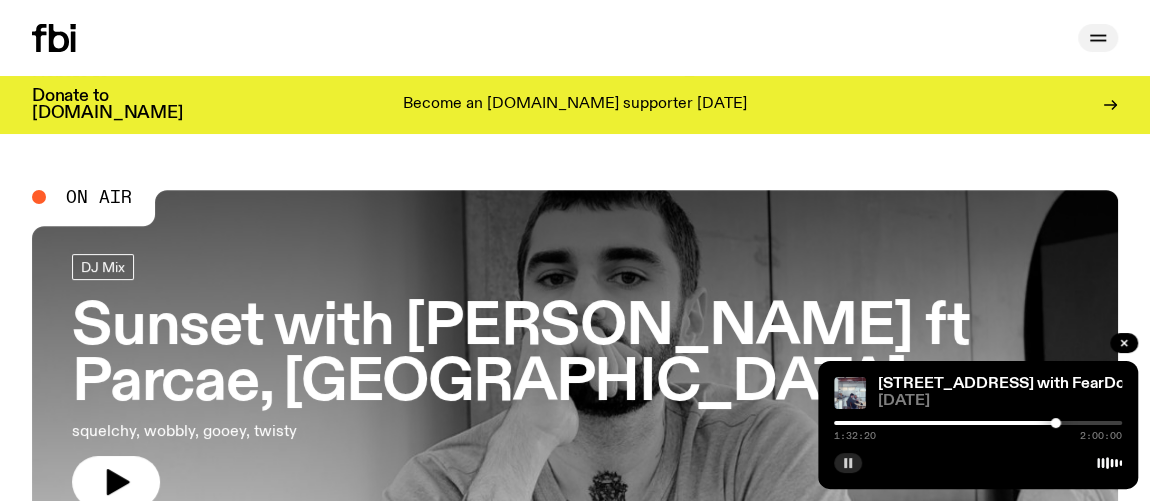 click 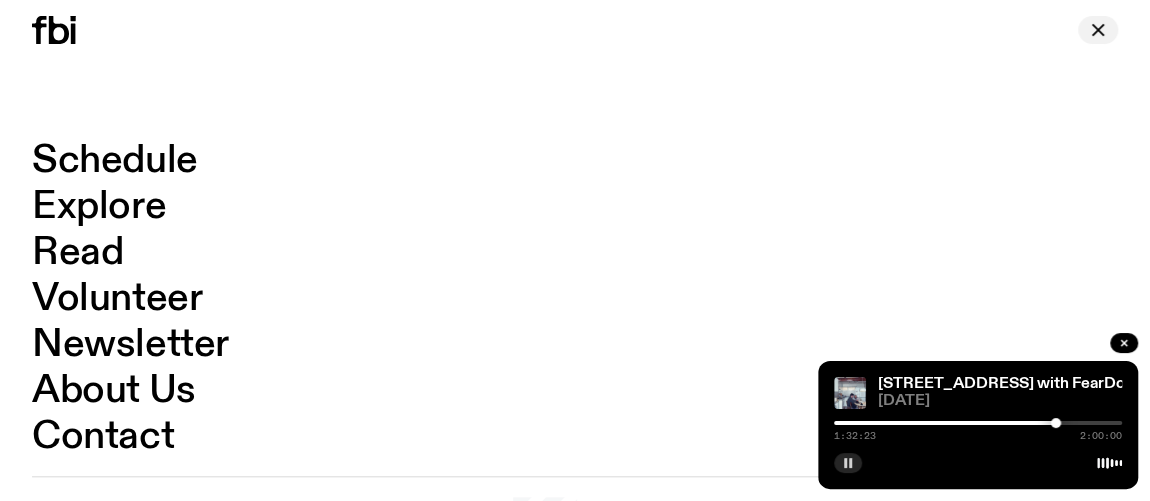 scroll, scrollTop: 202, scrollLeft: 0, axis: vertical 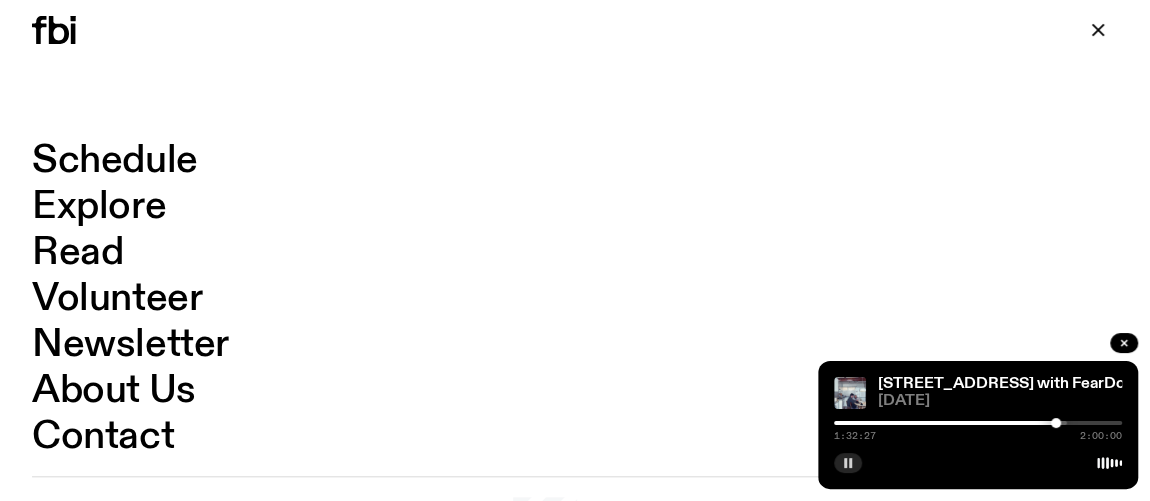 click on "Explore" at bounding box center [99, 207] 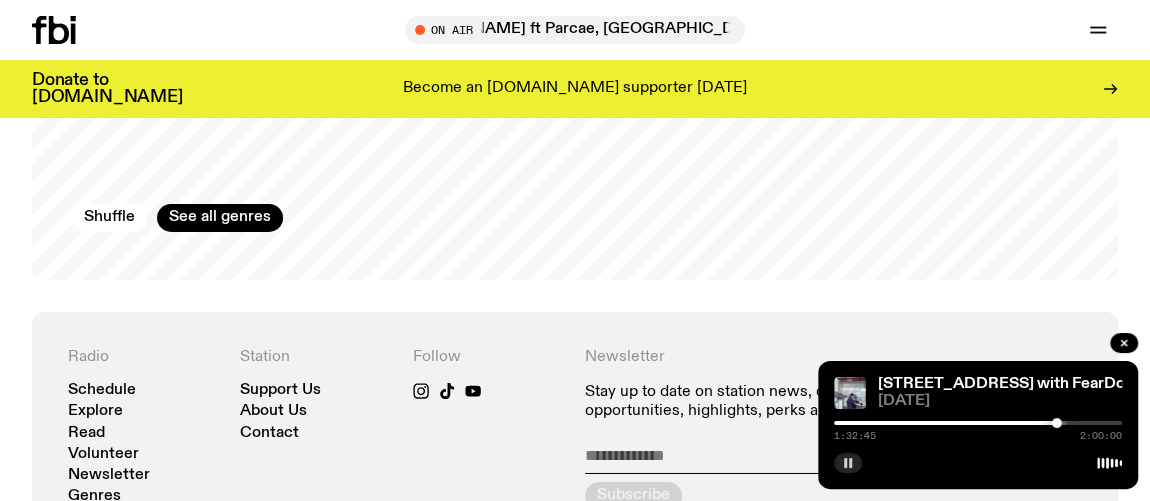 scroll, scrollTop: 3224, scrollLeft: 0, axis: vertical 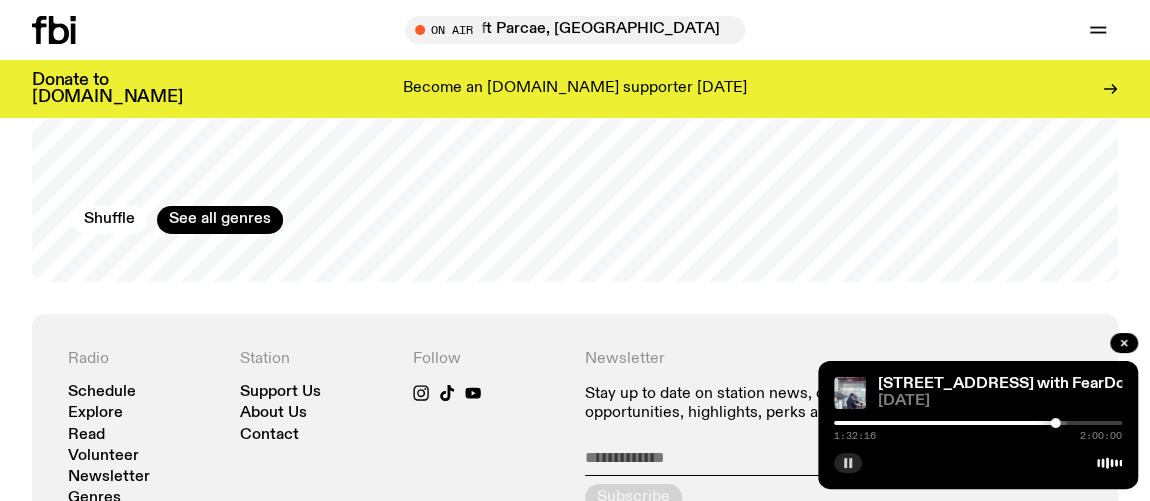 click at bounding box center (1055, 423) 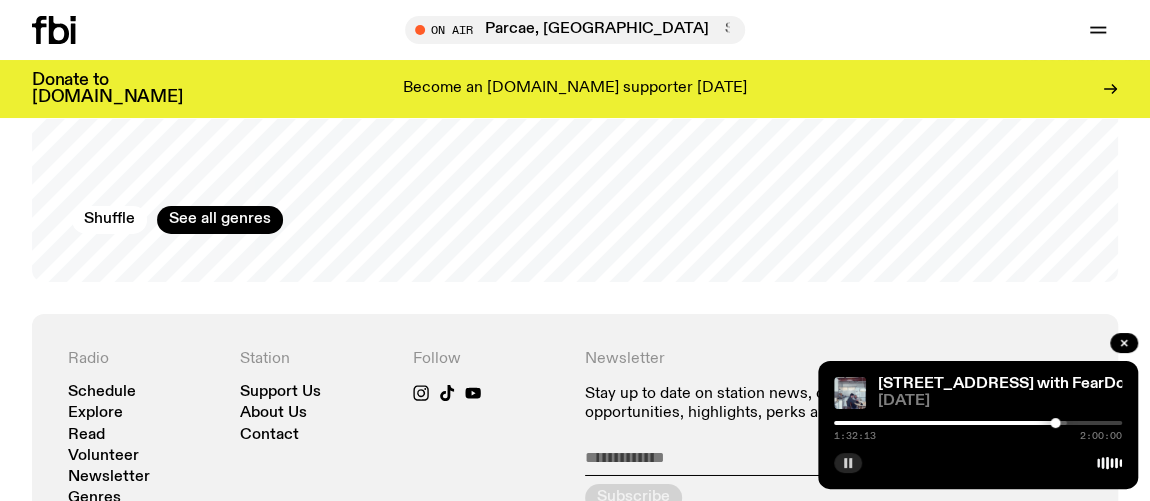click at bounding box center [978, 423] 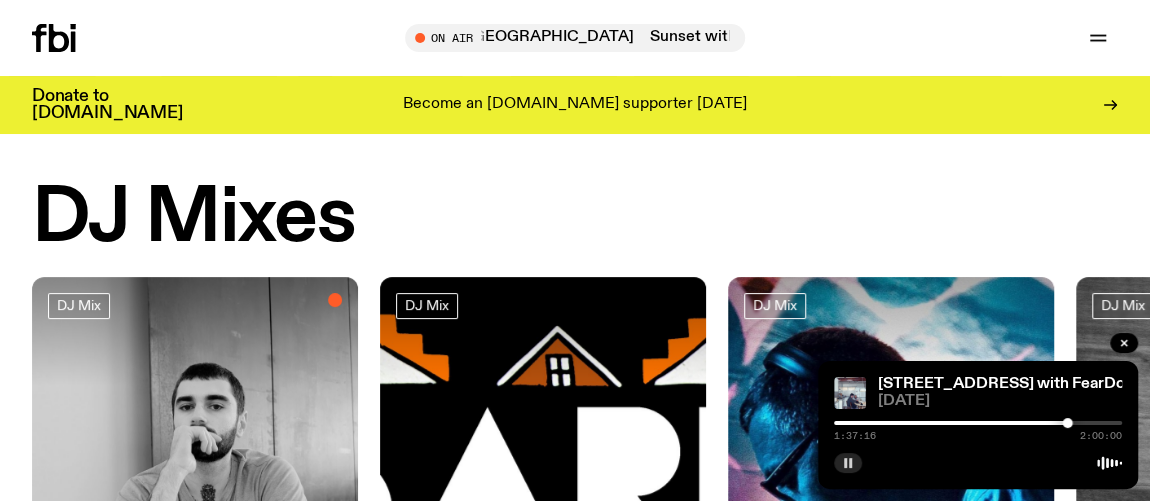scroll, scrollTop: 0, scrollLeft: 0, axis: both 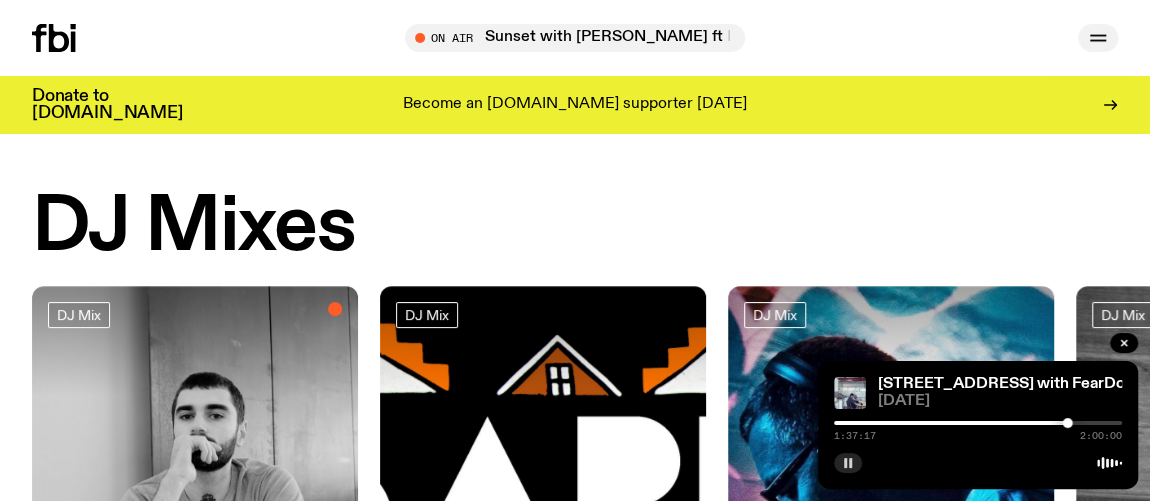 click 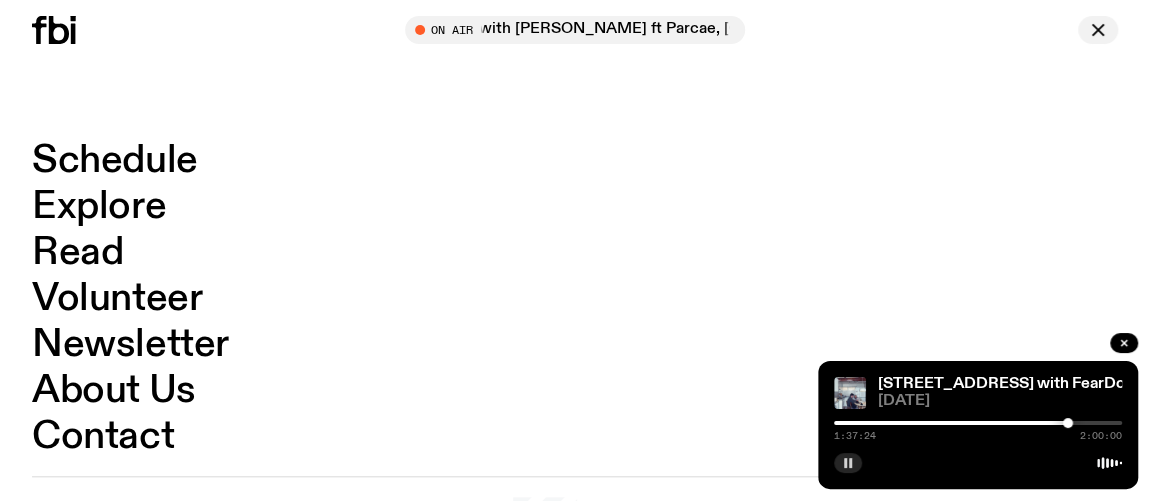 scroll, scrollTop: 330, scrollLeft: 0, axis: vertical 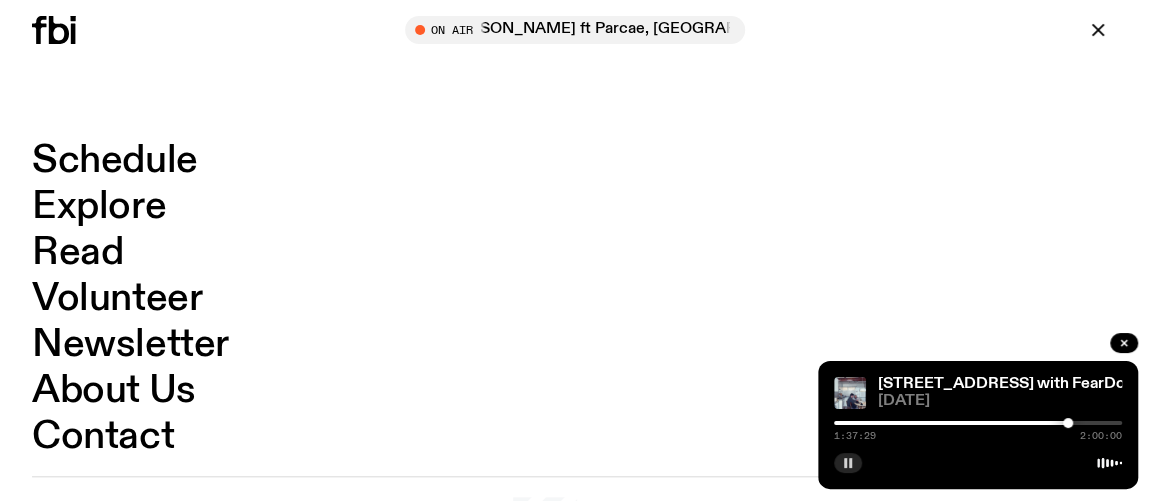click on "Schedule" at bounding box center (115, 161) 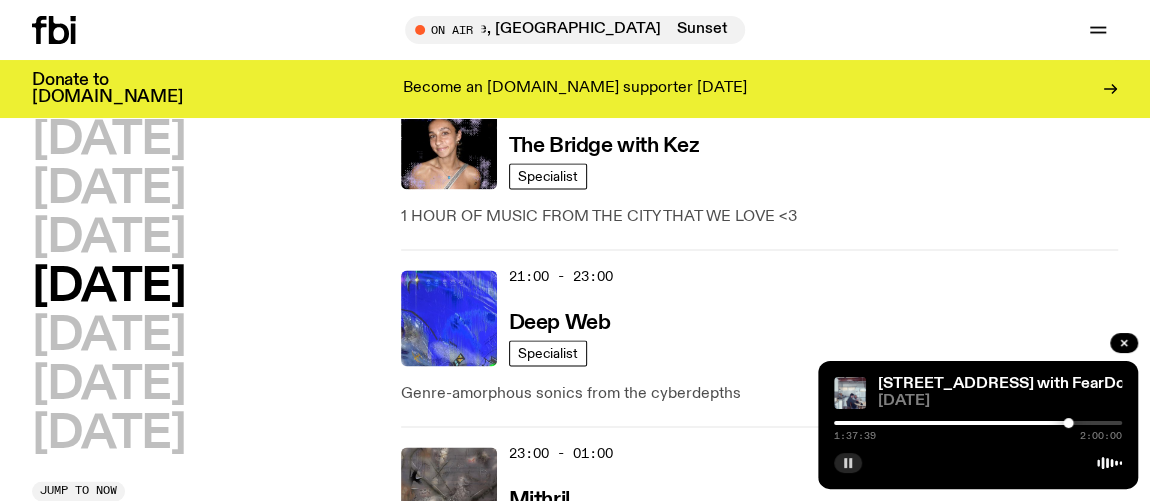 scroll, scrollTop: 1401, scrollLeft: 0, axis: vertical 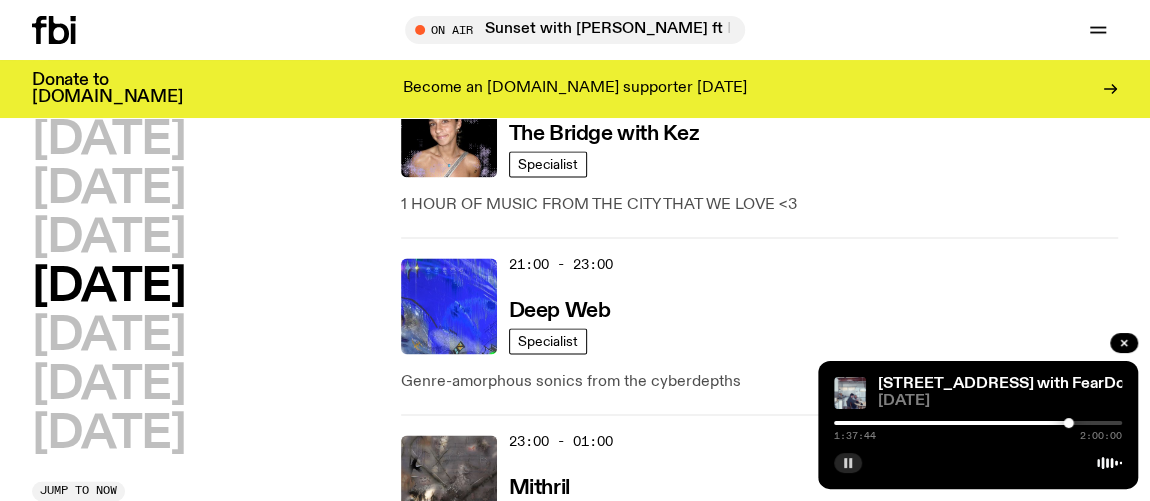 click at bounding box center (978, 423) 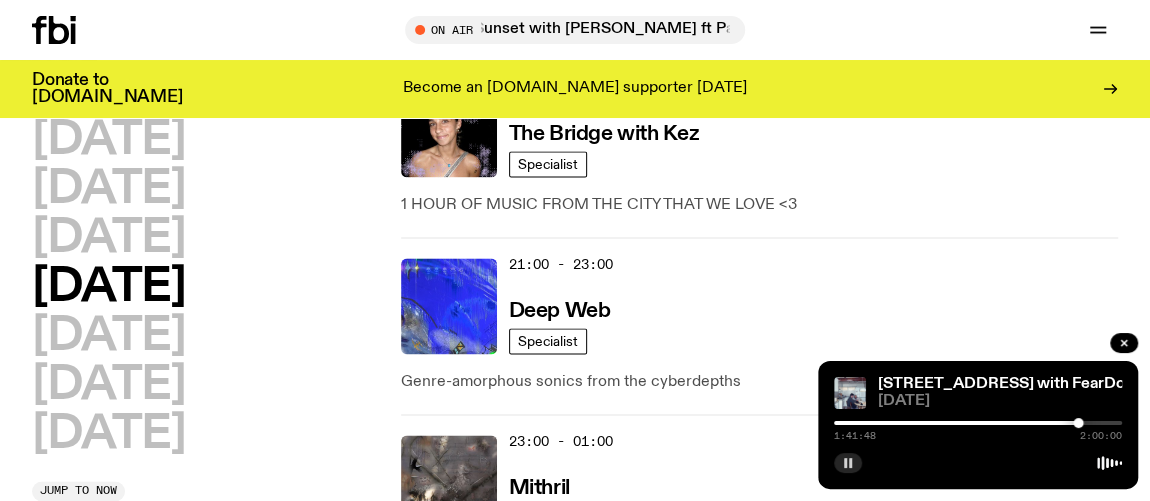 click at bounding box center [1078, 423] 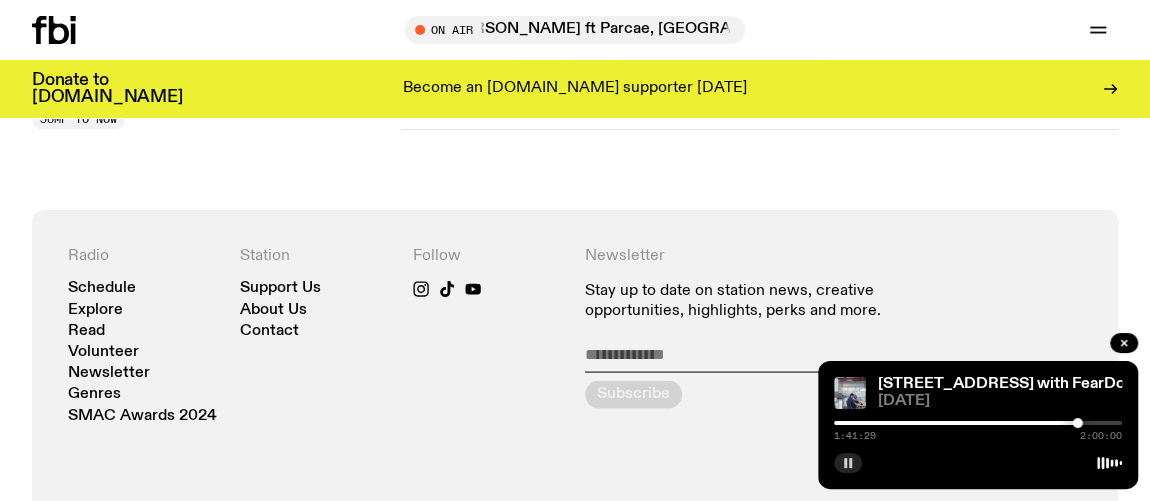 scroll, scrollTop: 1859, scrollLeft: 0, axis: vertical 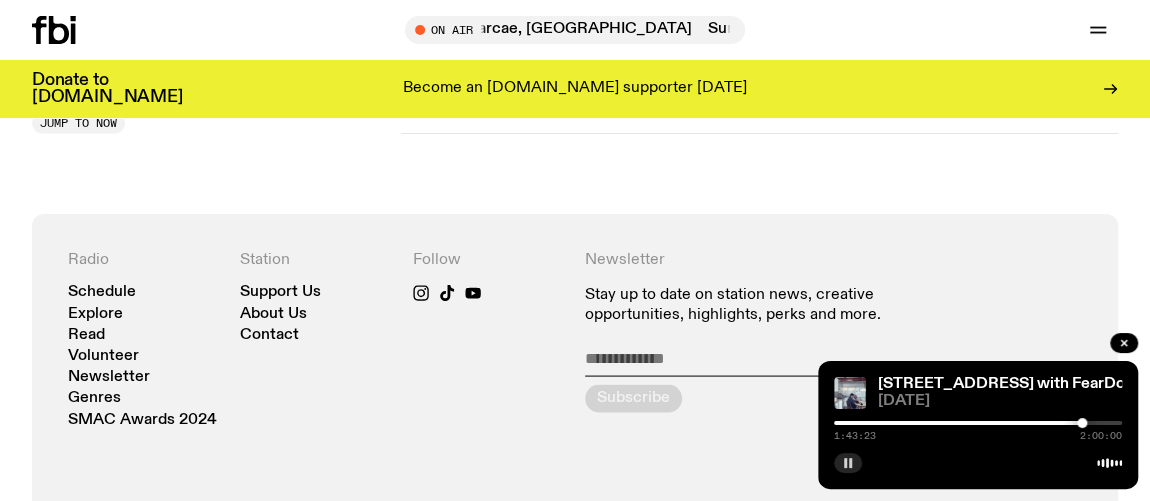 click 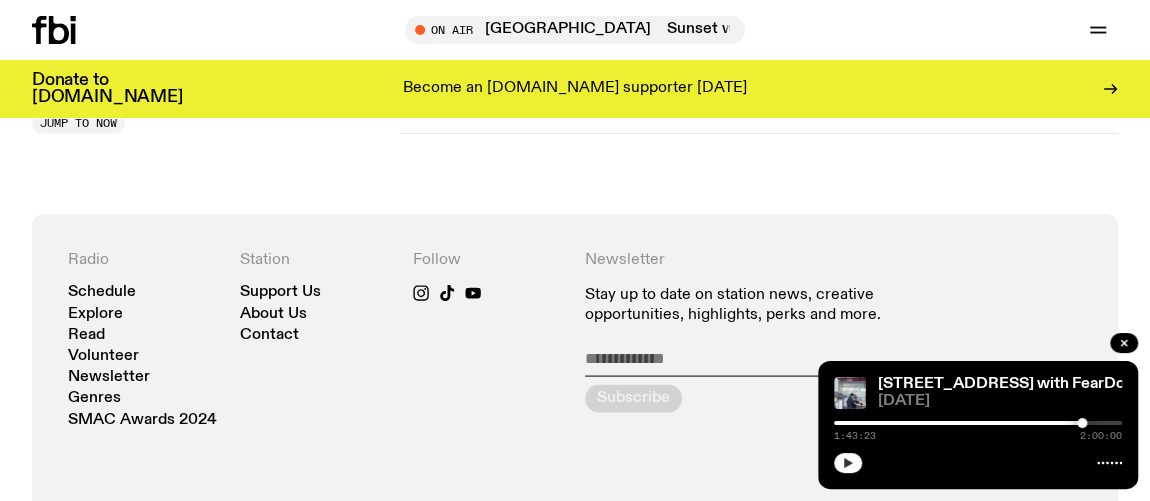click 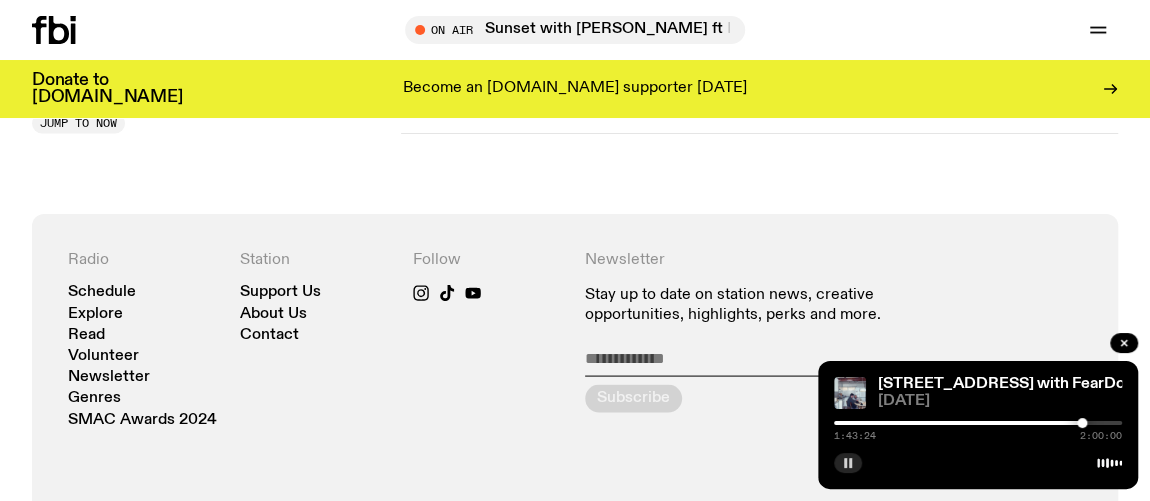 click at bounding box center [978, 423] 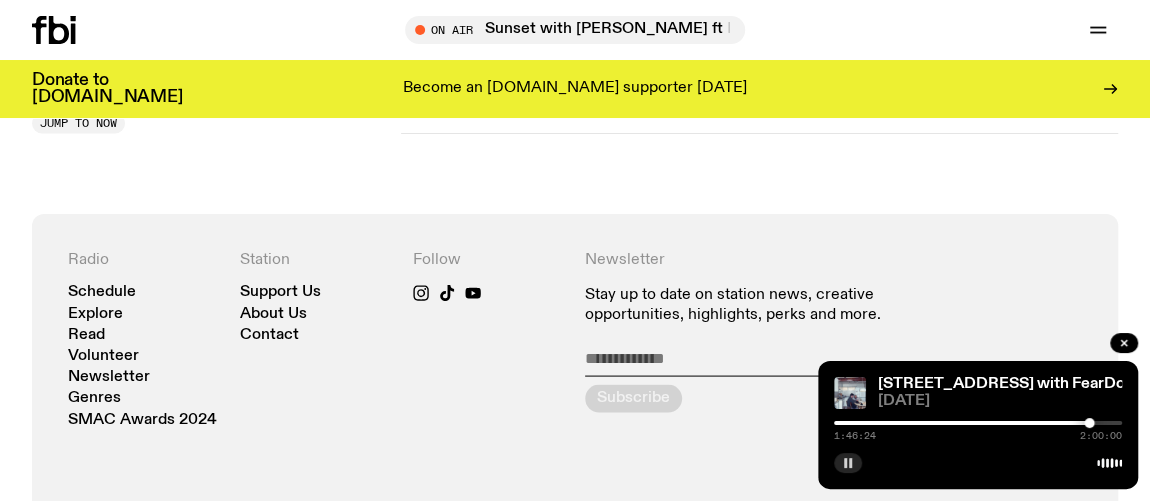 click at bounding box center (978, 423) 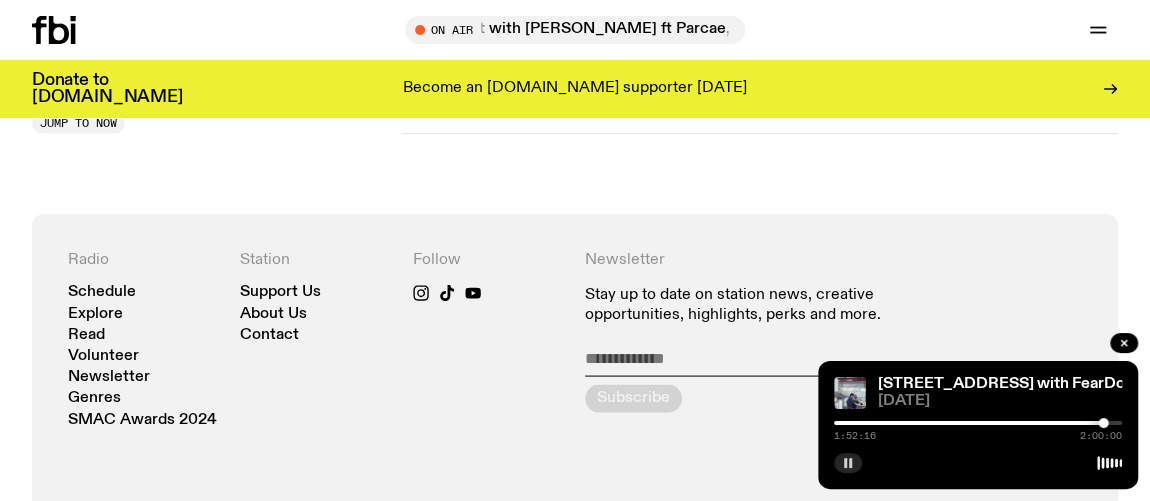 click at bounding box center (959, 423) 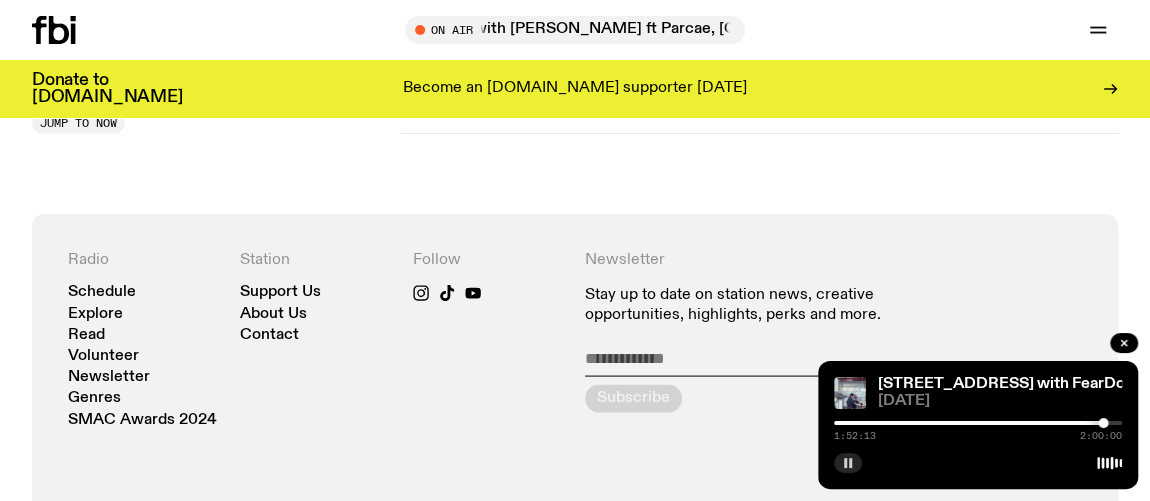 click at bounding box center (978, 423) 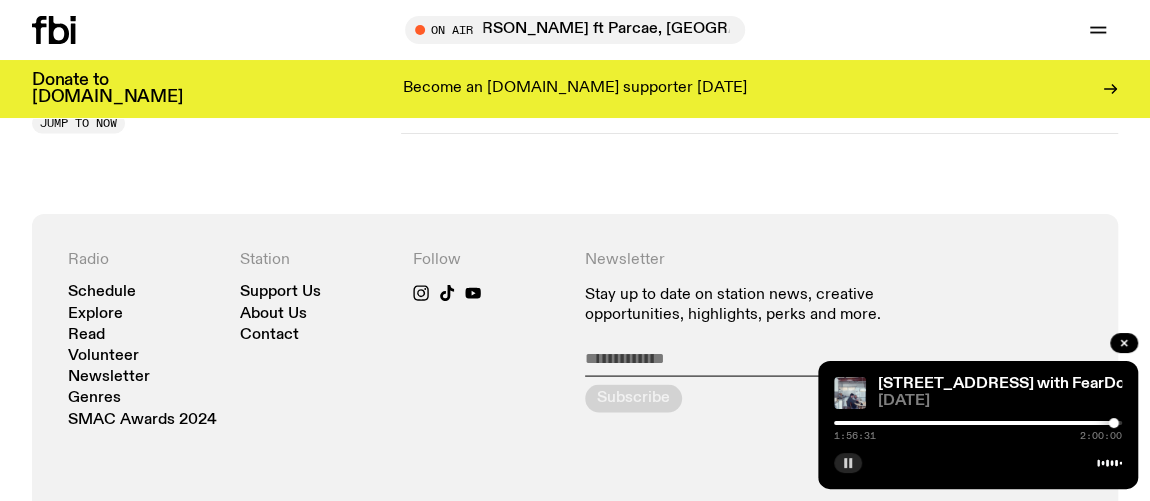 click at bounding box center [1114, 423] 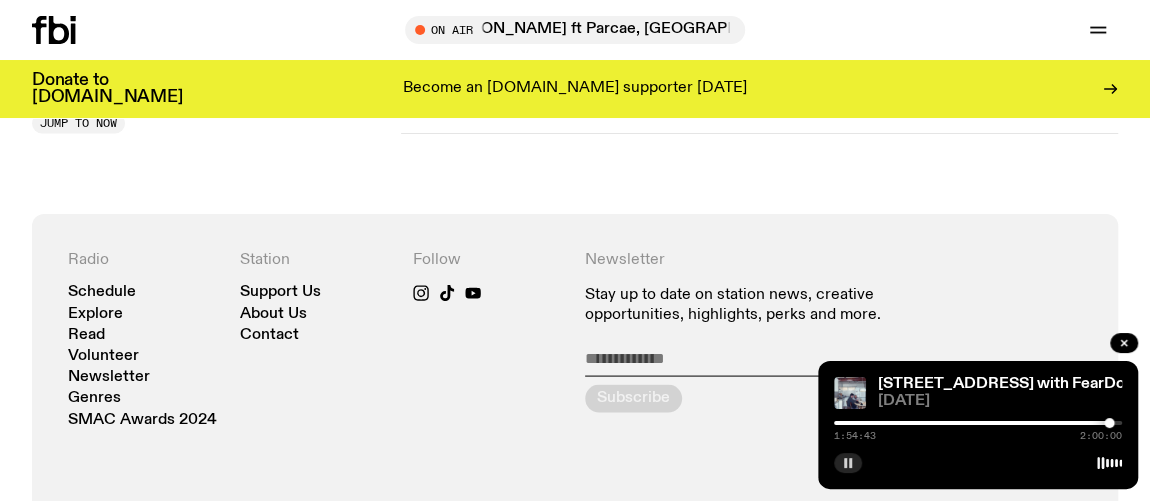 click at bounding box center (965, 423) 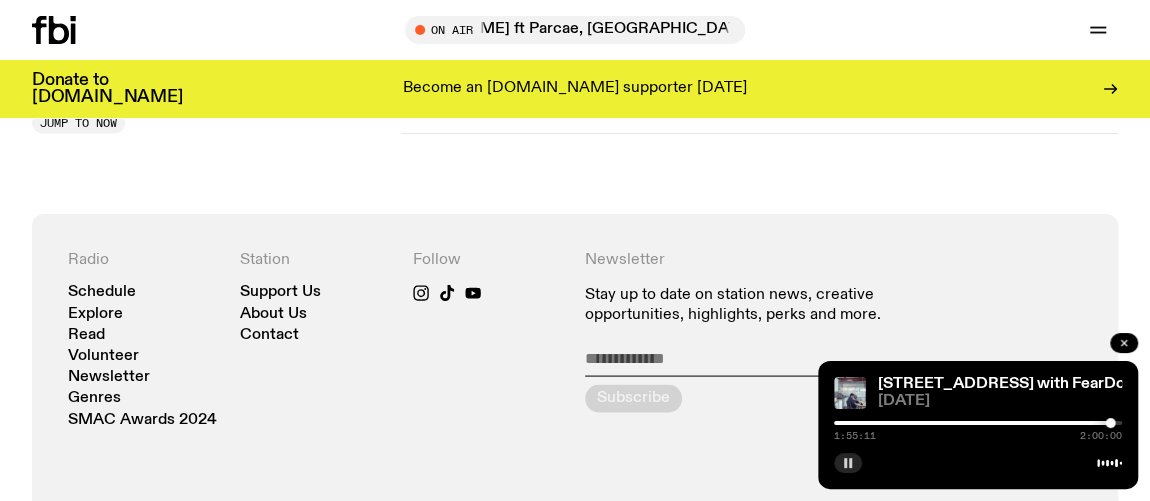 click 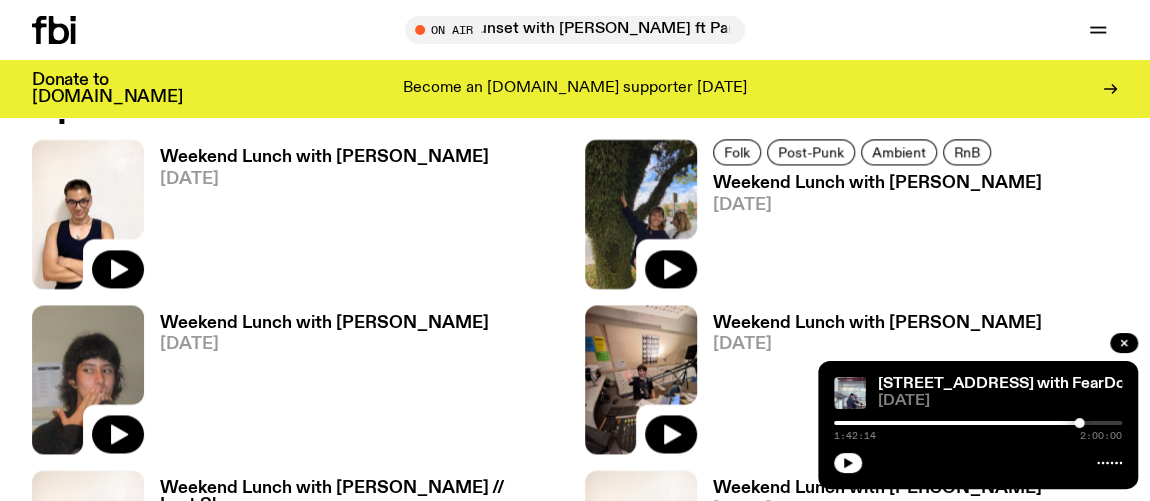 scroll, scrollTop: 1286, scrollLeft: 0, axis: vertical 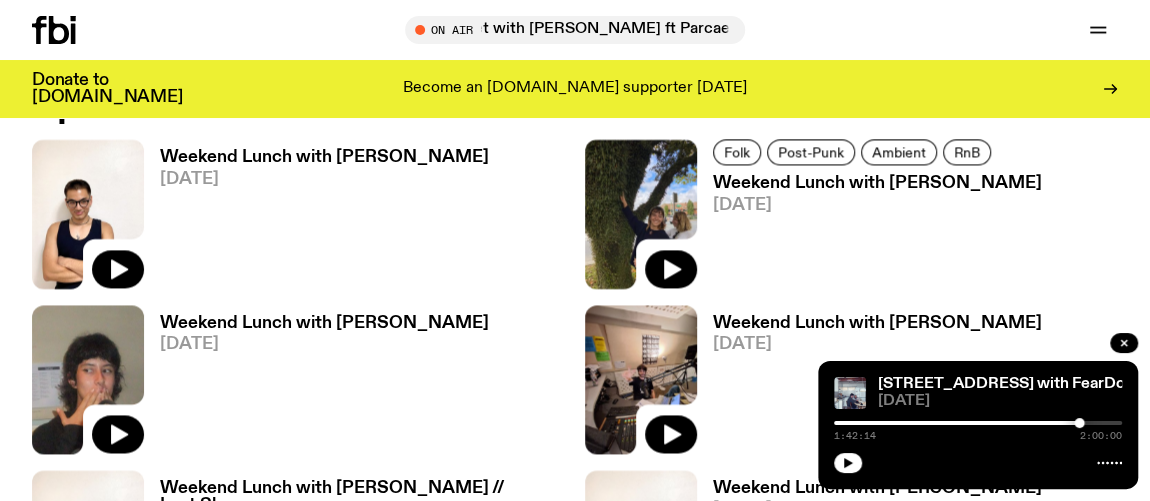 click at bounding box center [88, 213] 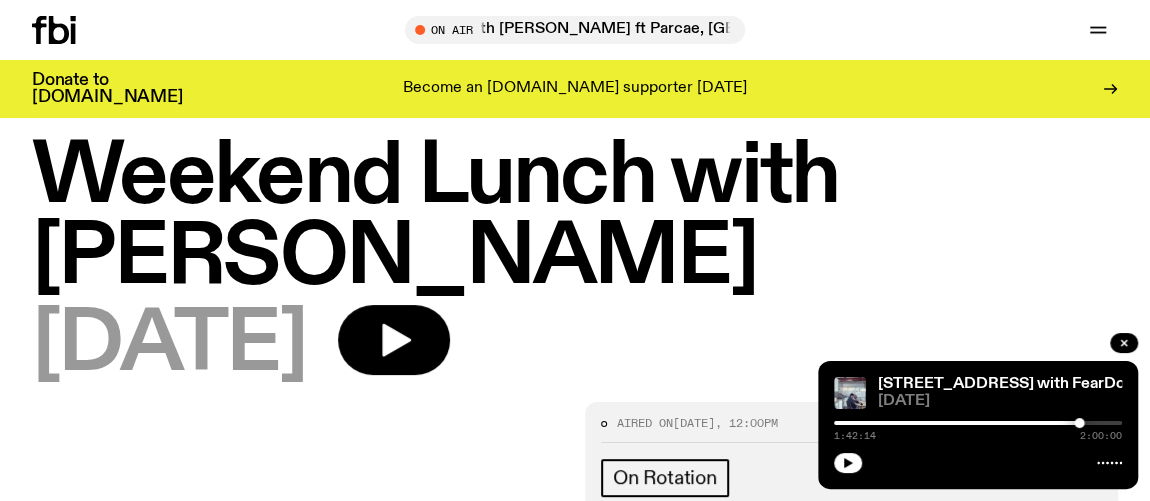 scroll, scrollTop: 0, scrollLeft: 0, axis: both 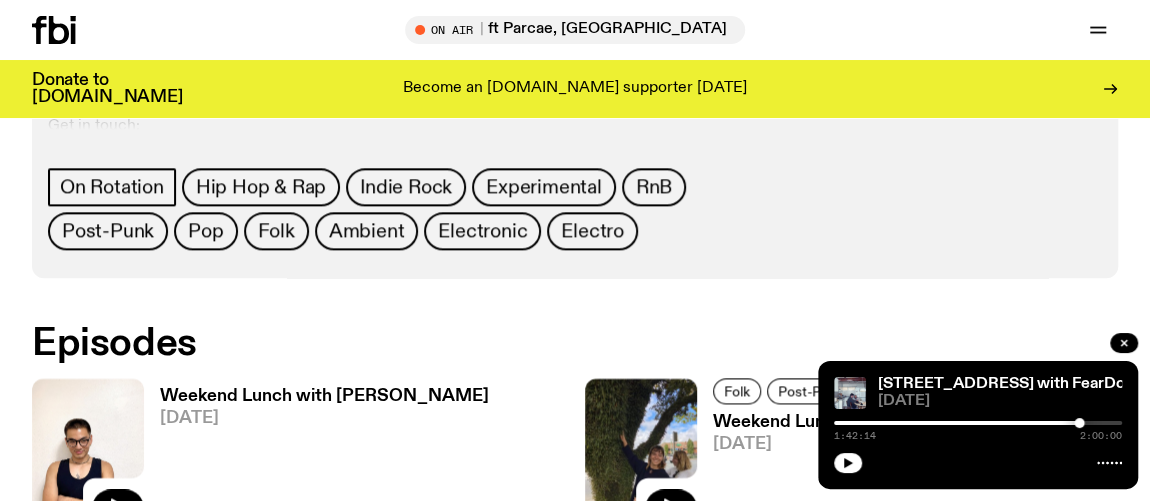 click 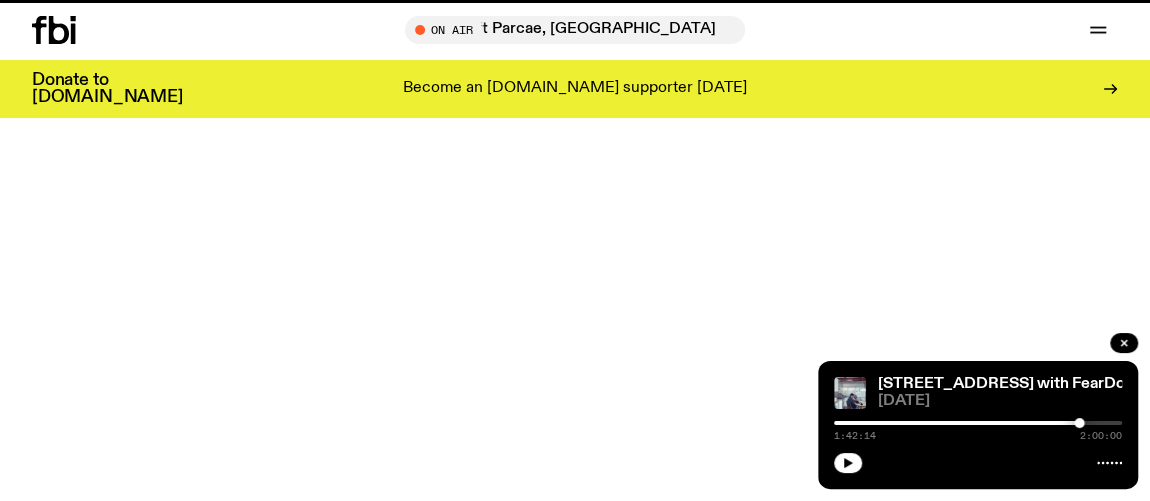 scroll, scrollTop: 0, scrollLeft: 0, axis: both 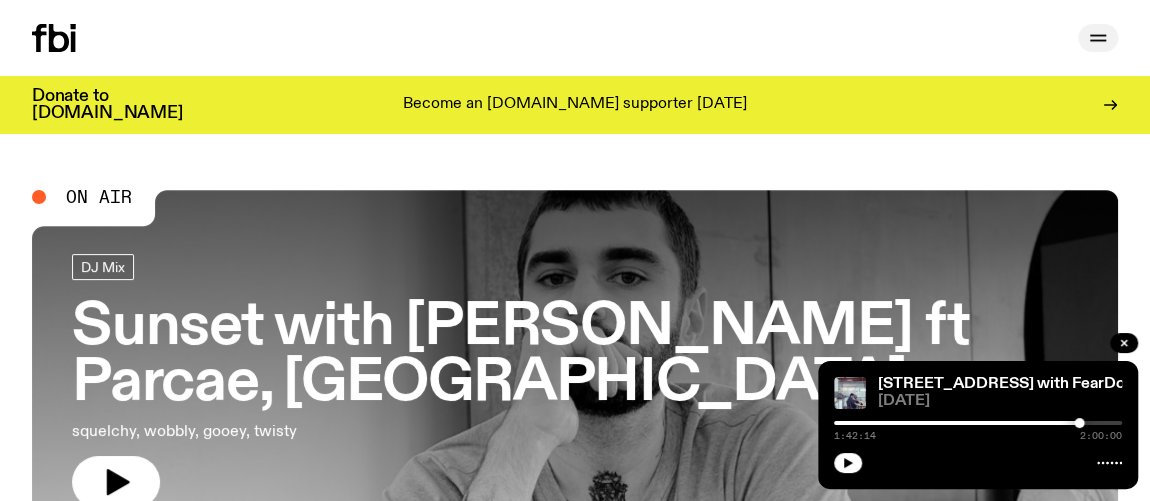 click 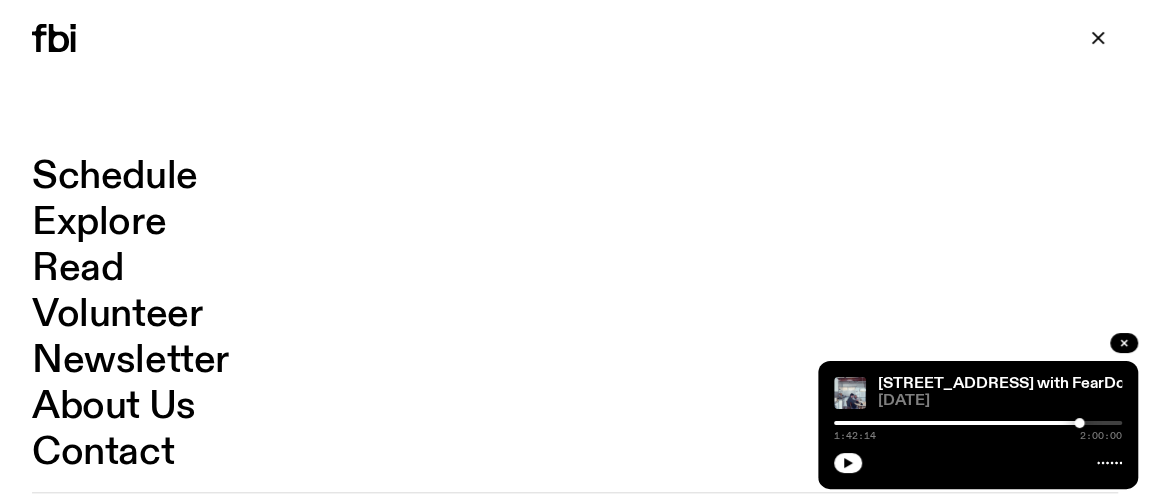 click on "Schedule" at bounding box center [115, 177] 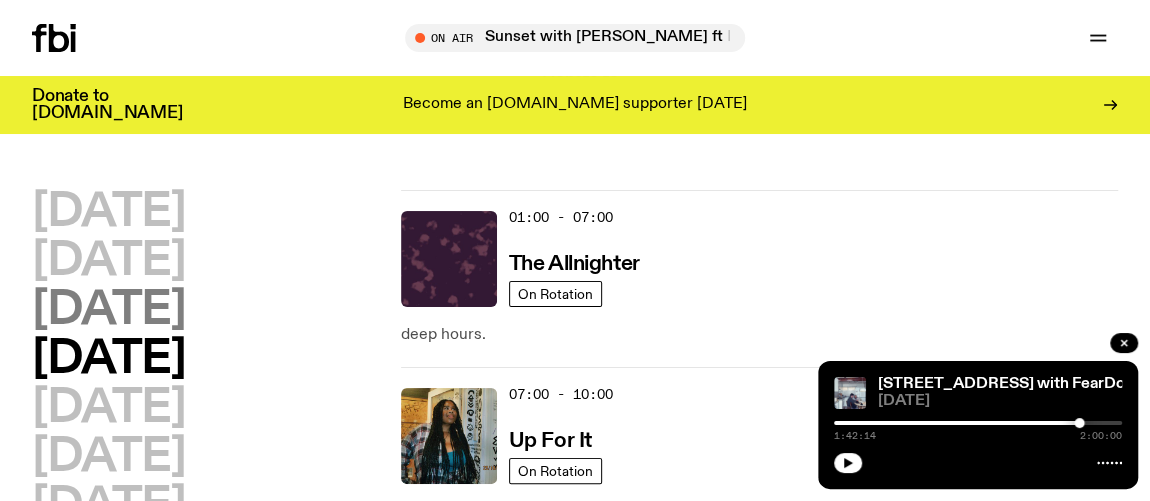click on "[DATE]" at bounding box center [108, 310] 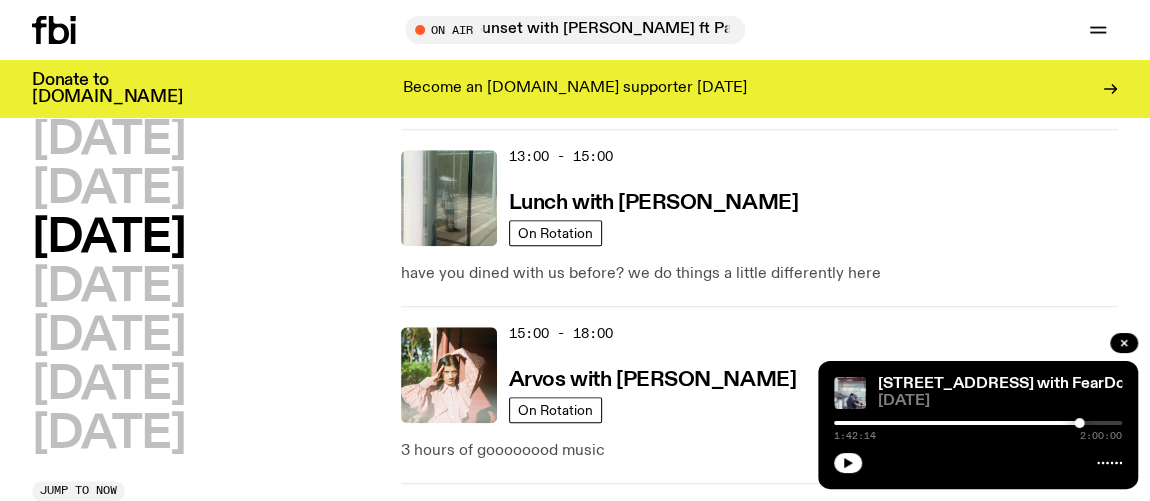 scroll, scrollTop: 801, scrollLeft: 0, axis: vertical 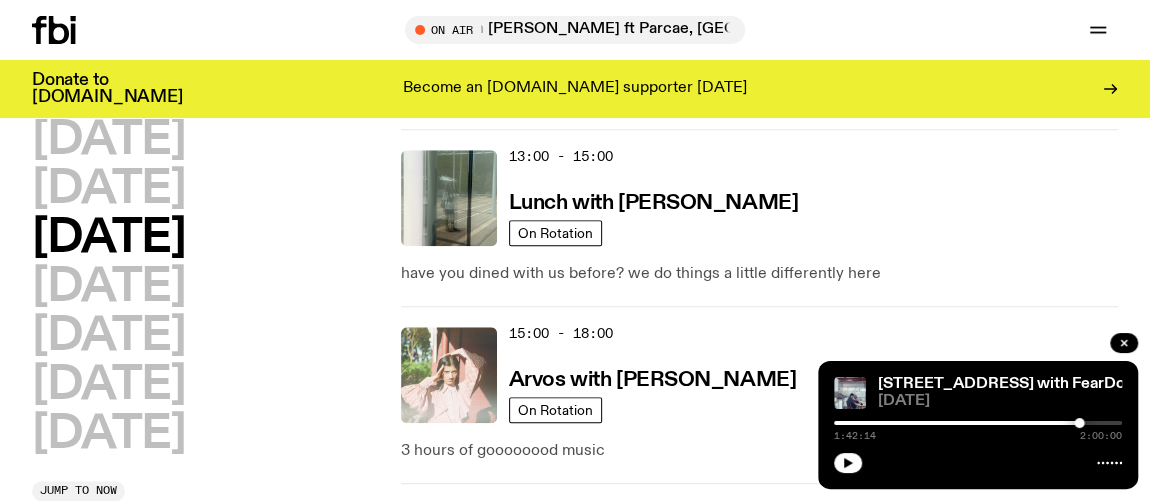 click 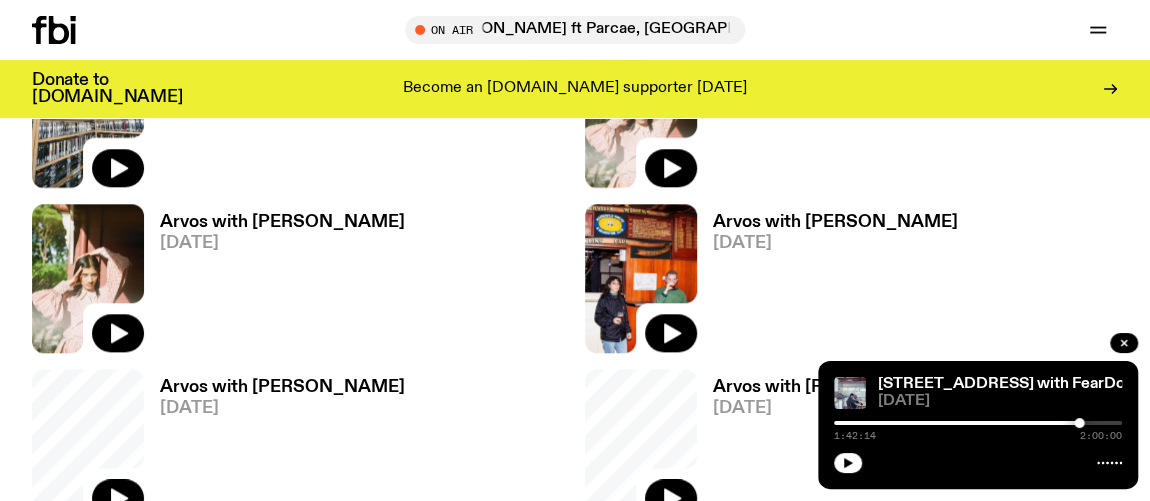 scroll, scrollTop: 1064, scrollLeft: 0, axis: vertical 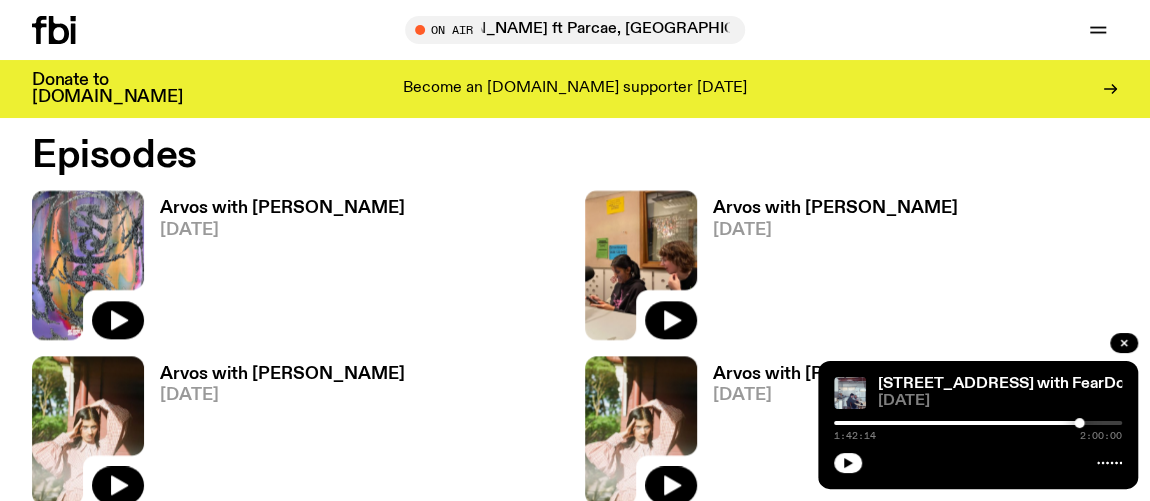 click 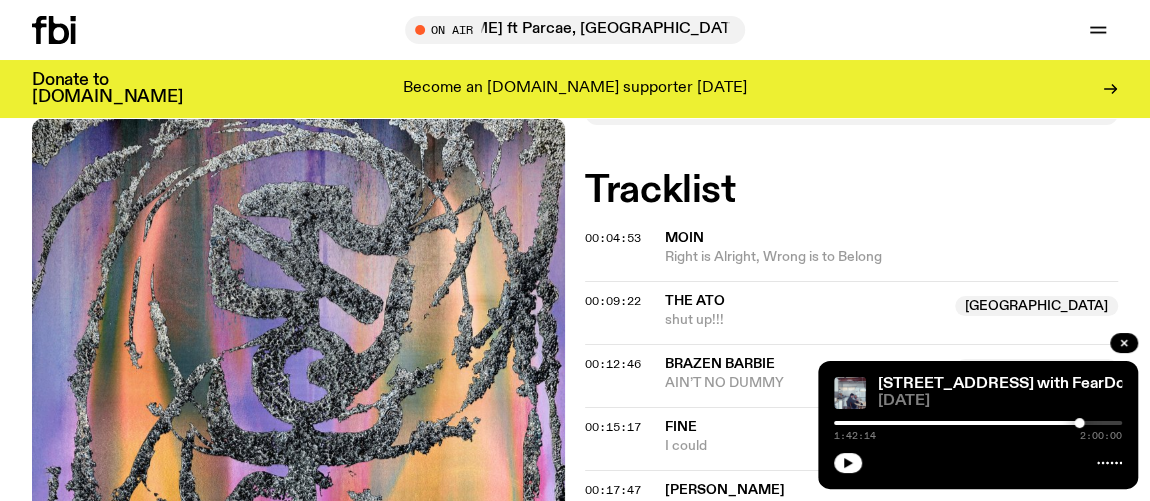 scroll, scrollTop: 590, scrollLeft: 0, axis: vertical 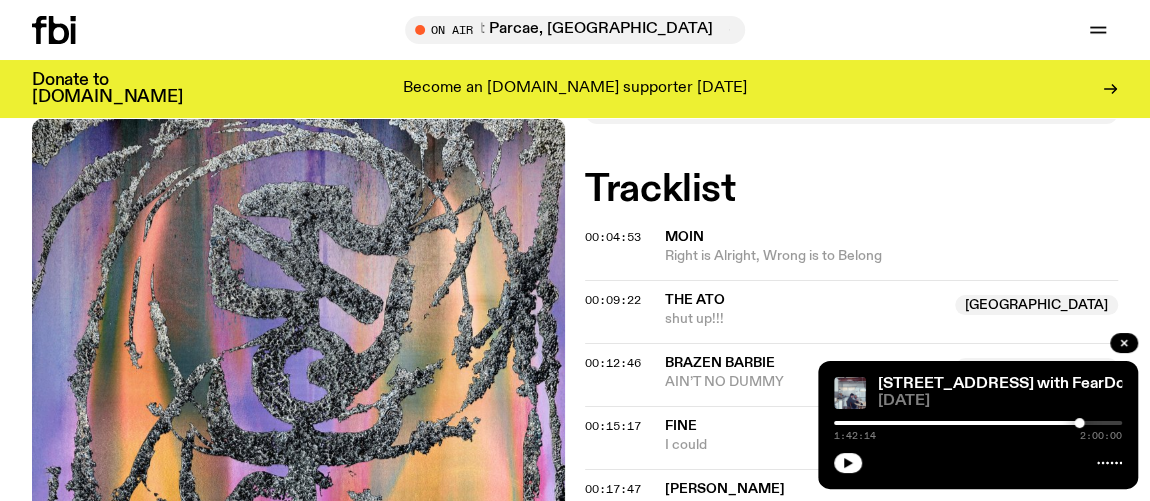 click on "Brazen Barbie" at bounding box center (804, 363) 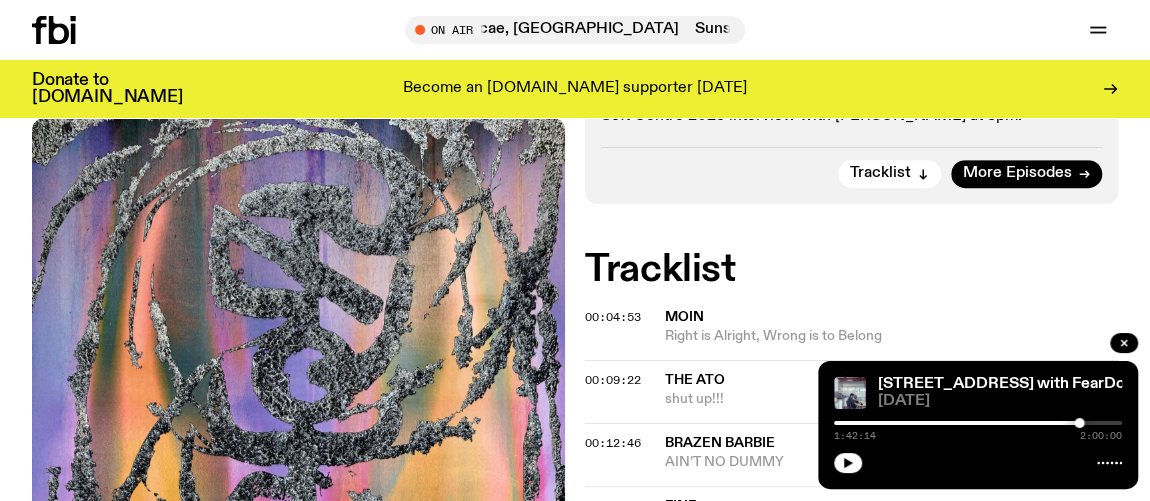scroll, scrollTop: 507, scrollLeft: 0, axis: vertical 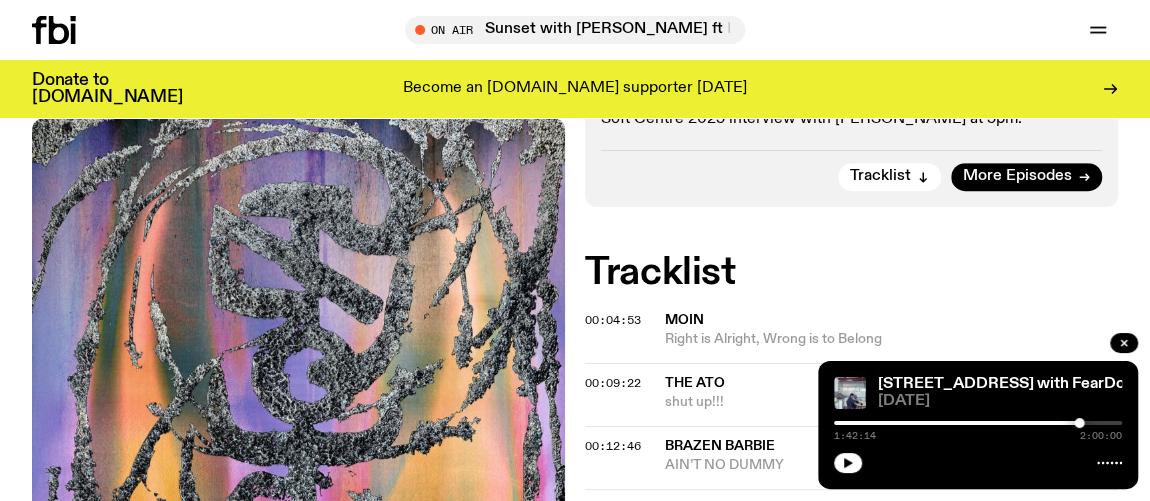 click on "1:42:14 2:00:00" at bounding box center (978, 429) 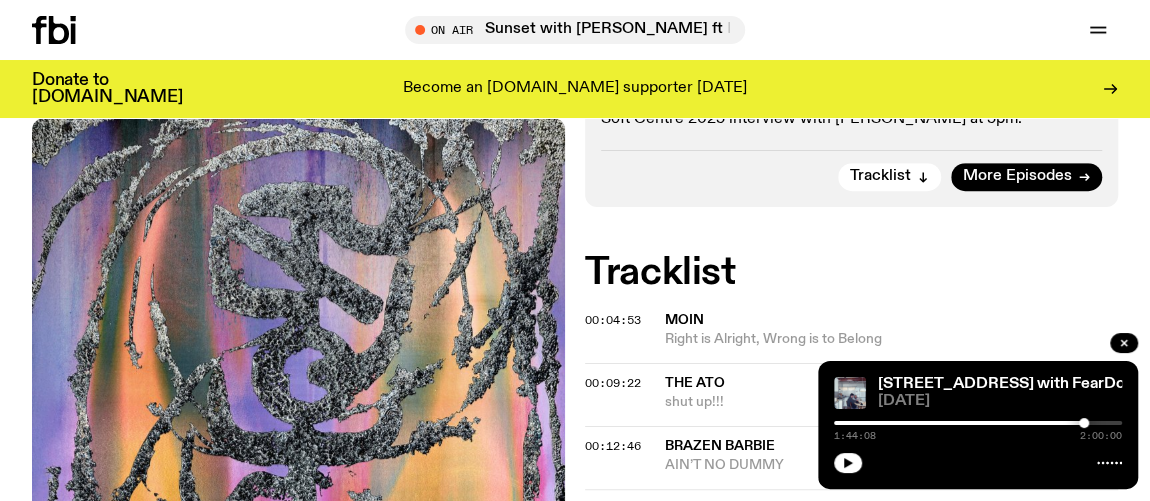 click at bounding box center (1084, 423) 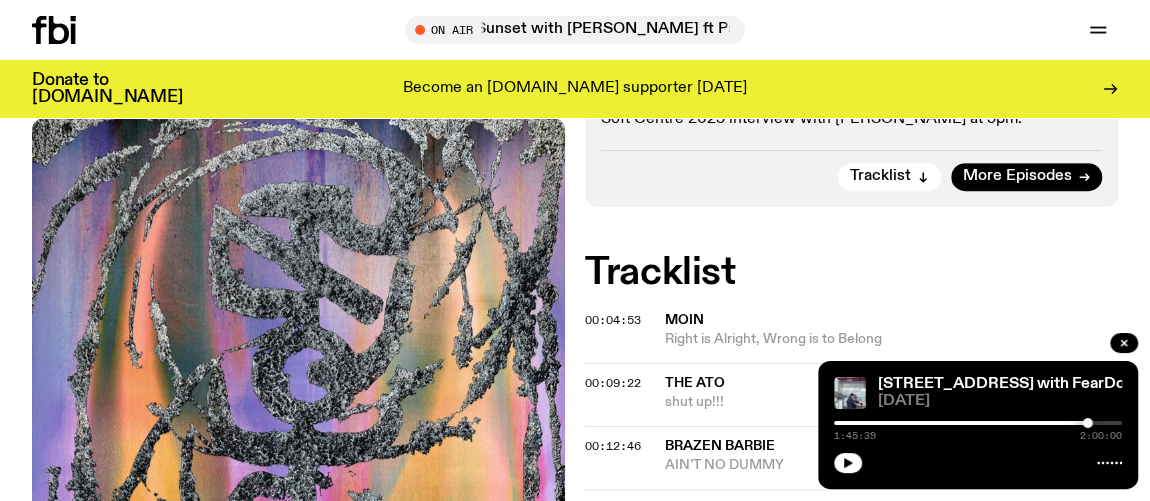 click at bounding box center [1088, 423] 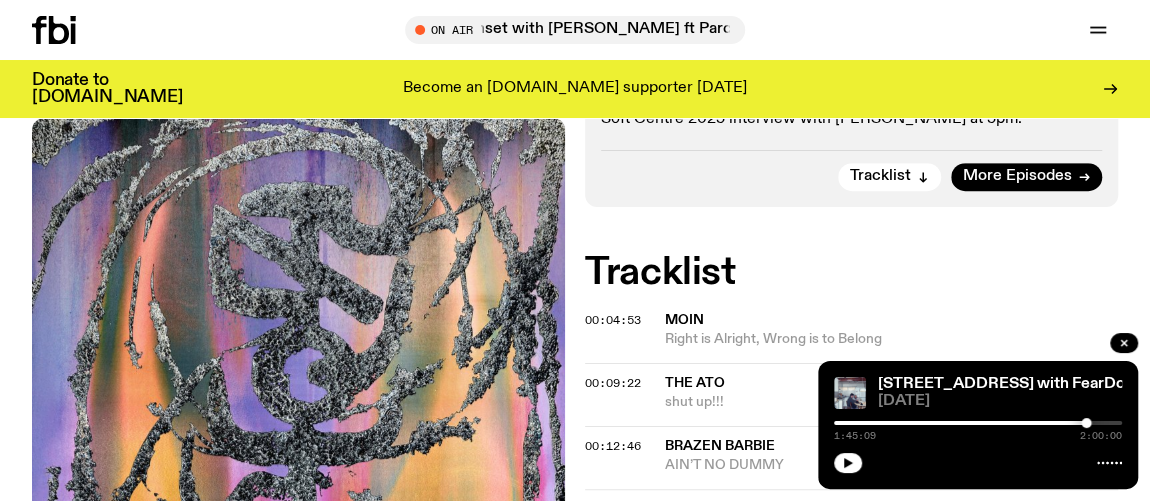 click at bounding box center [1086, 423] 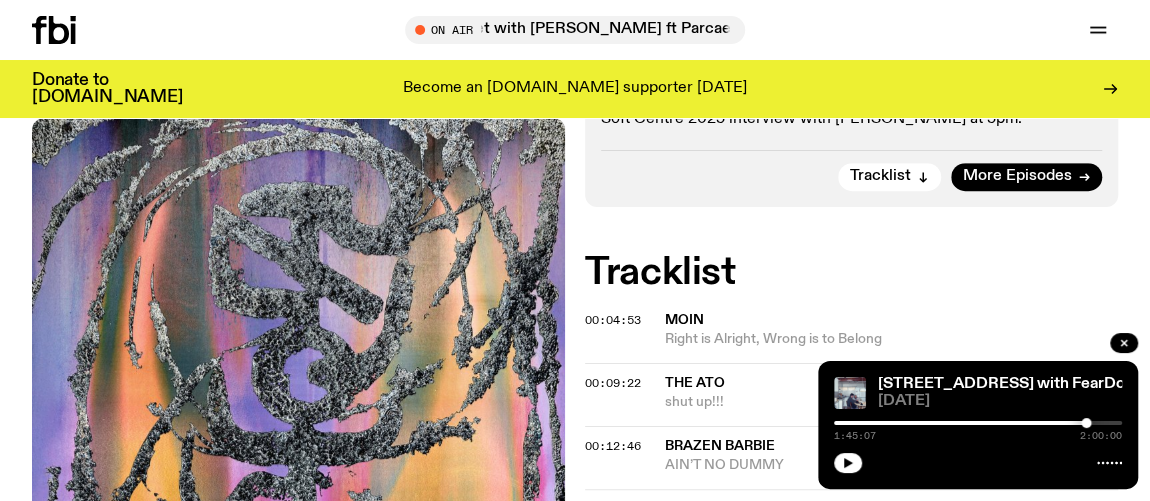 click at bounding box center (978, 423) 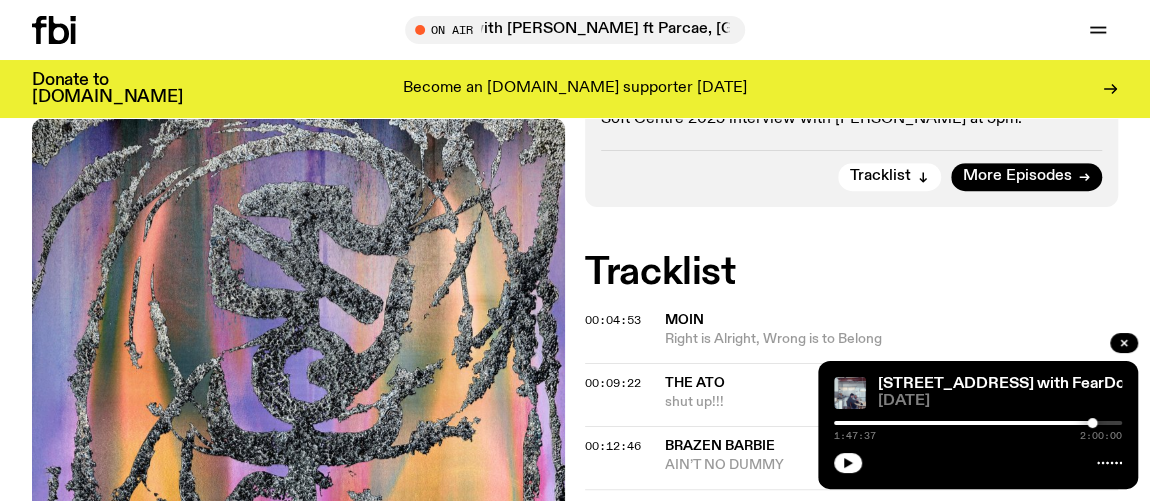 click 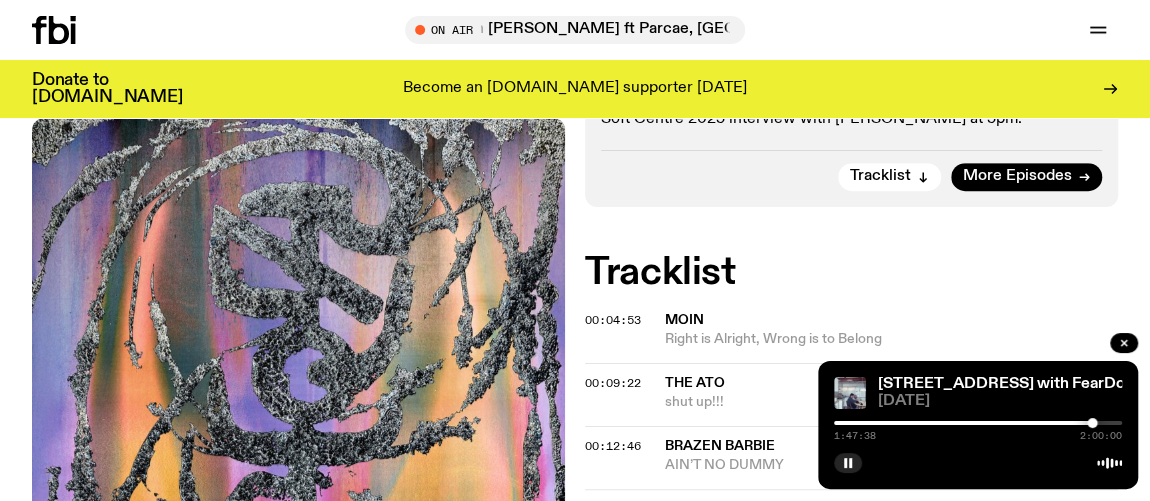 click 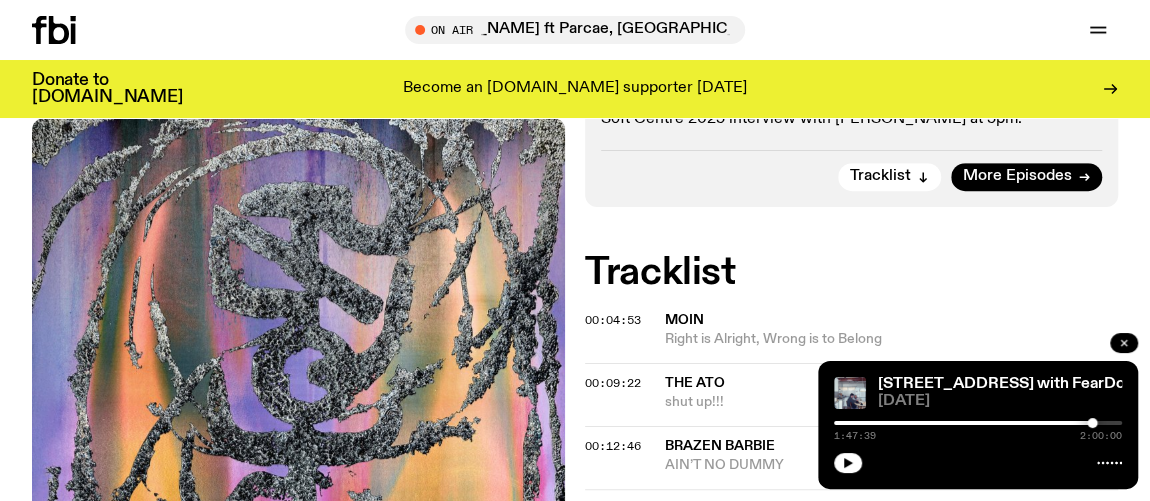 click 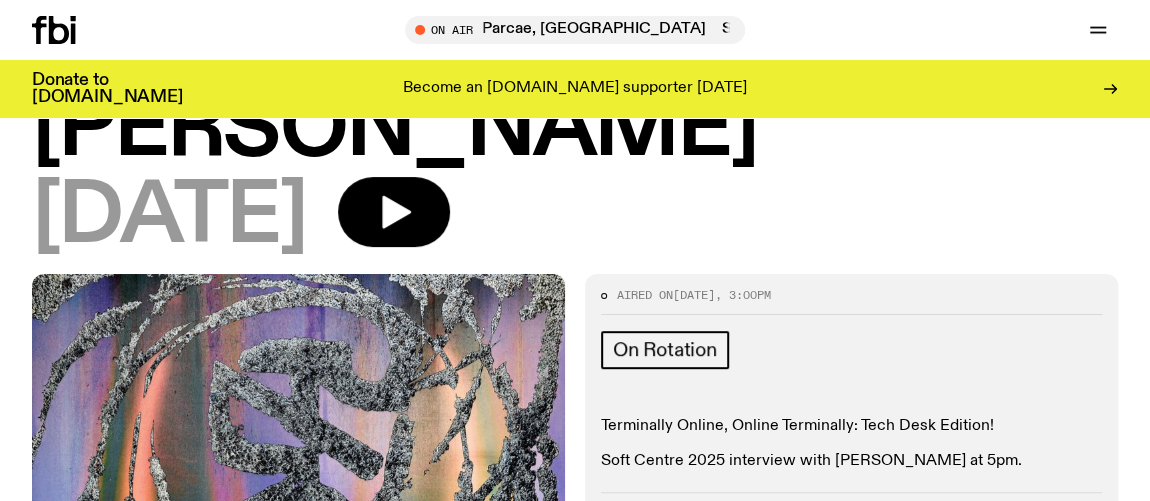 scroll, scrollTop: 0, scrollLeft: 0, axis: both 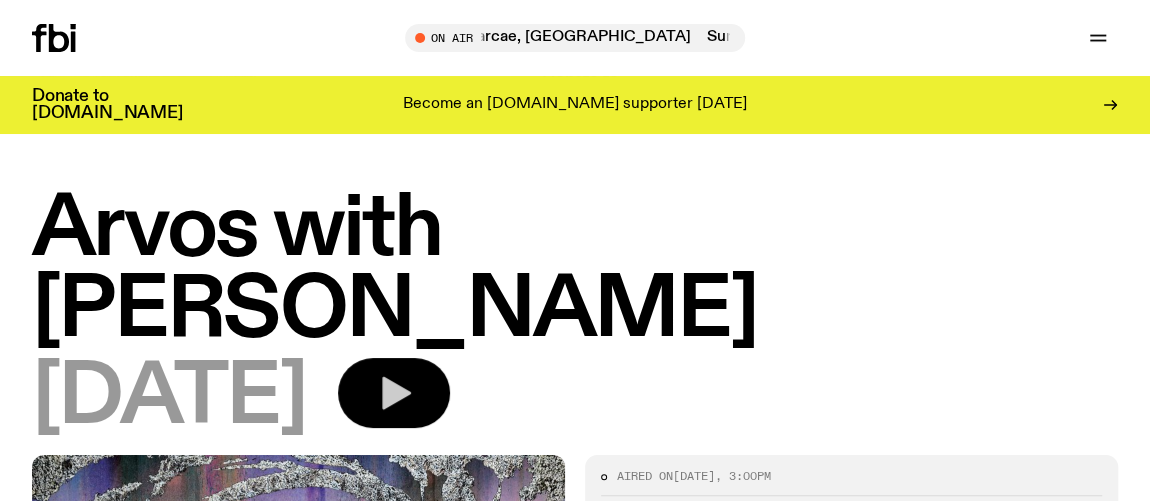 click 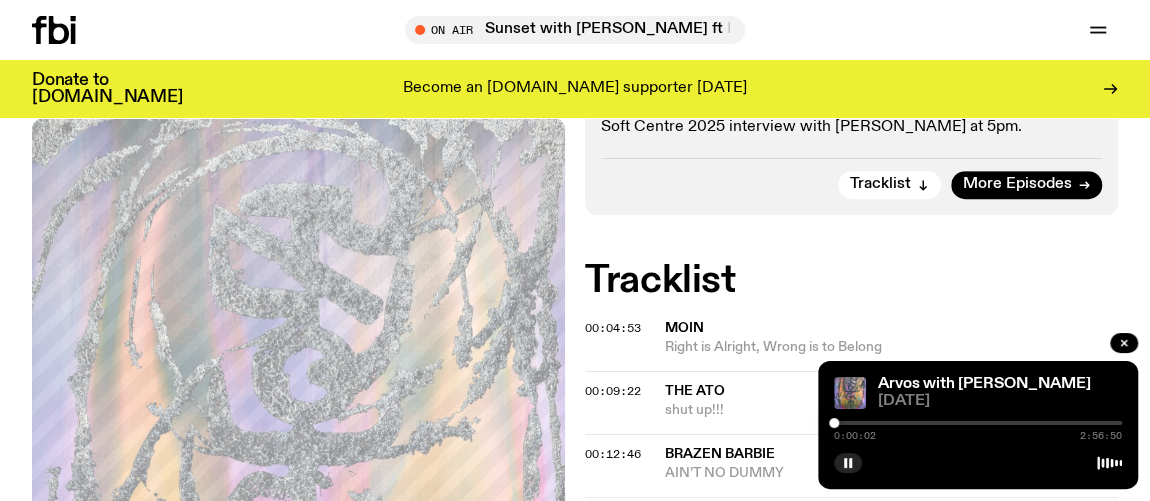 scroll, scrollTop: 515, scrollLeft: 0, axis: vertical 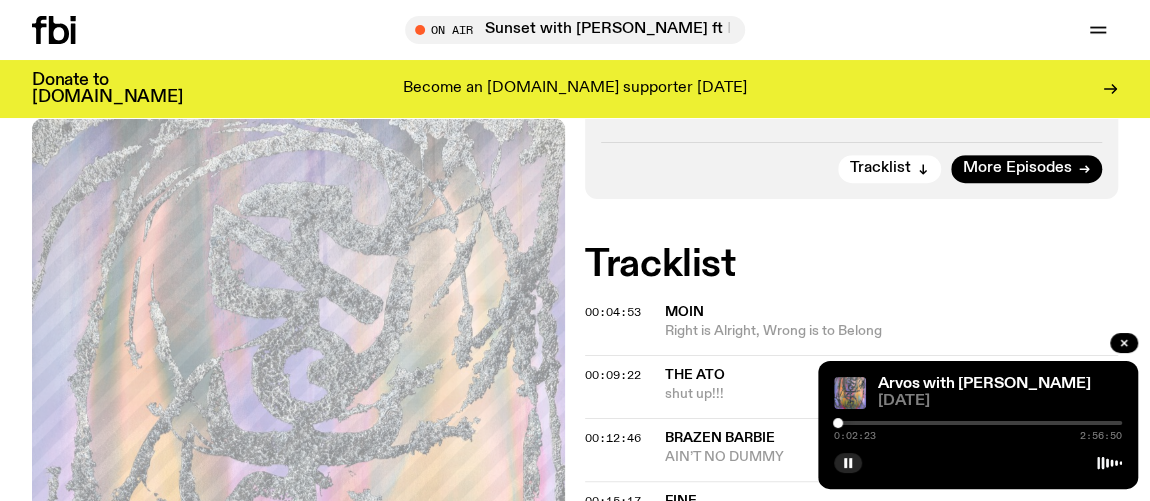 click at bounding box center [838, 423] 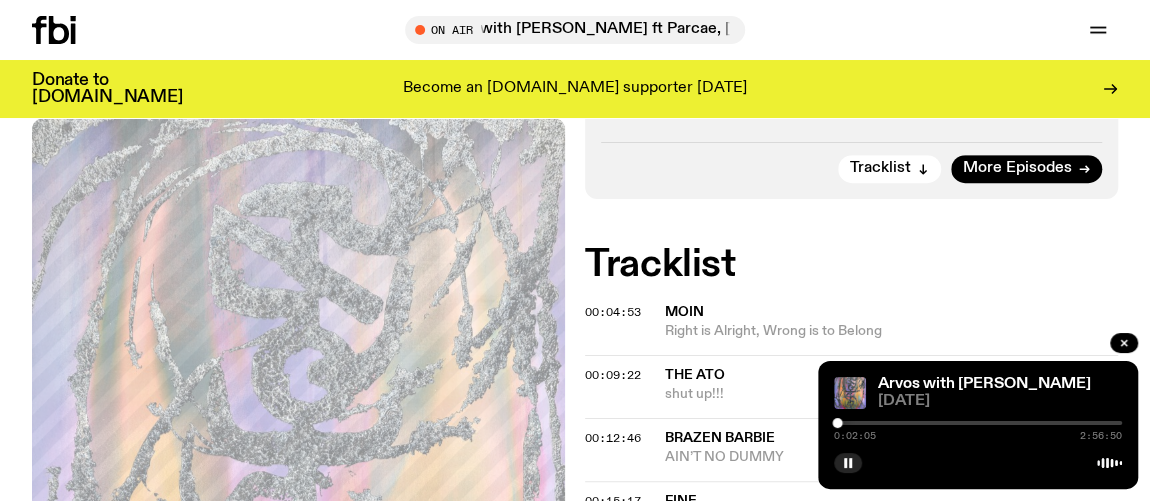 click on "Moin" 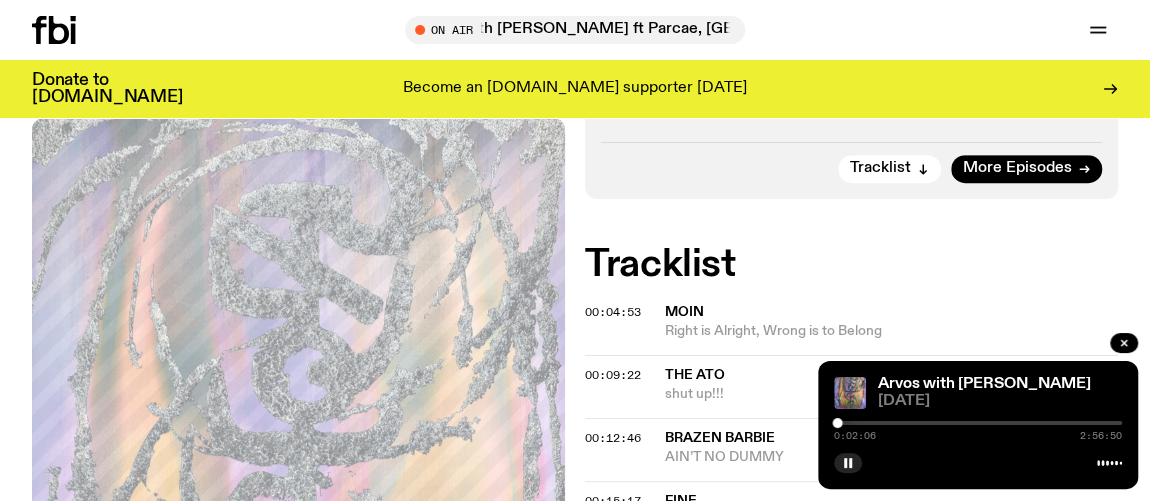 click on "Aired on  [DATE] 3:00pm On Rotation Terminally Online, Online Terminally: Tech Desk Edition!  Soft Centre 2025 interview with [PERSON_NAME] at 5pm. Tracklist More Episodes Tracklist 00:04:53 Moin Right is Alright, Wrong is to Belong 00:09:22 The ATO  NSW  shut up!!!  [GEOGRAPHIC_DATA]  00:12:46 Brazen Barbie  Australia  AIN’T NO DUMMY  [GEOGRAPHIC_DATA]  00:15:17 Fine I could 00:17:47 [PERSON_NAME] (feat. Howdu, One Kind Eye & [PERSON_NAME]) 00:22:07 [PERSON_NAME]  [GEOGRAPHIC_DATA]  bed  [GEOGRAPHIC_DATA]  00:26:47 Holy Tongue Threshing Floor 00:31:16 EsDeeKid Panic 00:41:19 [PERSON_NAME] Lovestory Gorgeous 00:45:00 Gloorp Angggry 00:57:24 Cherry Rype  [GEOGRAPHIC_DATA]  Sexy anymore  [GEOGRAPHIC_DATA]  01:02:11 EKO ATARI  NSW  Perks and Mini  NSW  01:03:43 [PERSON_NAME]  [GEOGRAPHIC_DATA]  You Look So [GEOGRAPHIC_DATA]  01:06:08 Grasps  [GEOGRAPHIC_DATA]  You Make It Look So Easy  [GEOGRAPHIC_DATA]  01:09:39 Yirinda  [GEOGRAPHIC_DATA]  Thurum Voi (Look There)  [GEOGRAPHIC_DATA]  01:11:49 [PERSON_NAME] 01:18:29 Good Sad Happy Bad Star 01:20:45 King [PERSON_NAME] 01:24:05 [GEOGRAPHIC_DATA] & [PERSON_NAME]  [GEOGRAPHIC_DATA]  Running 01:27:38" 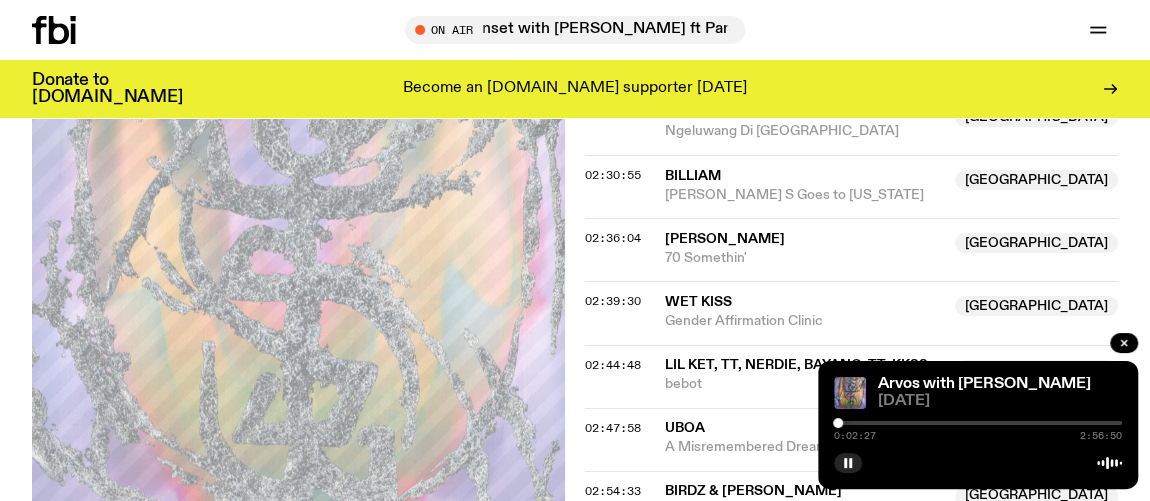 scroll, scrollTop: 2618, scrollLeft: 0, axis: vertical 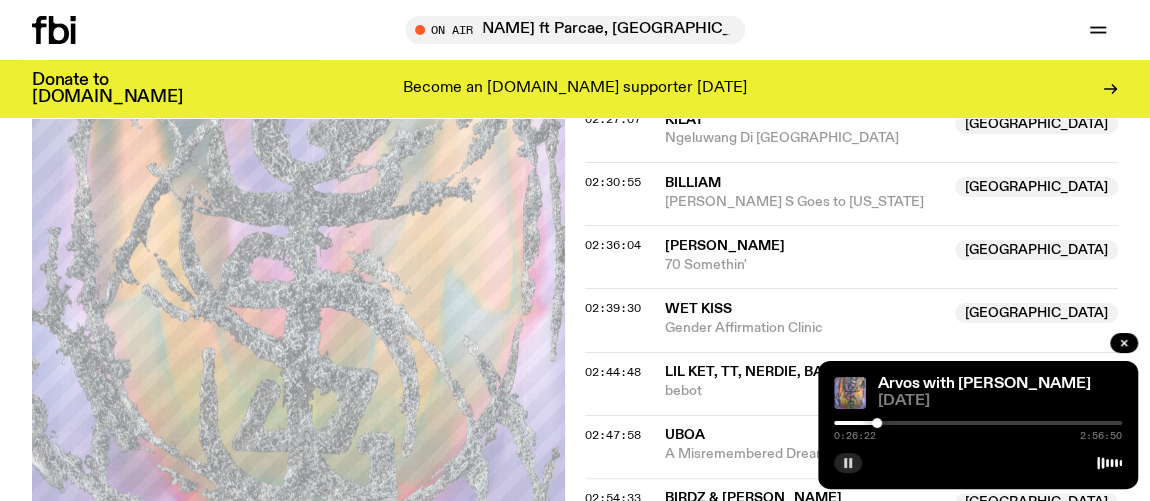 click 